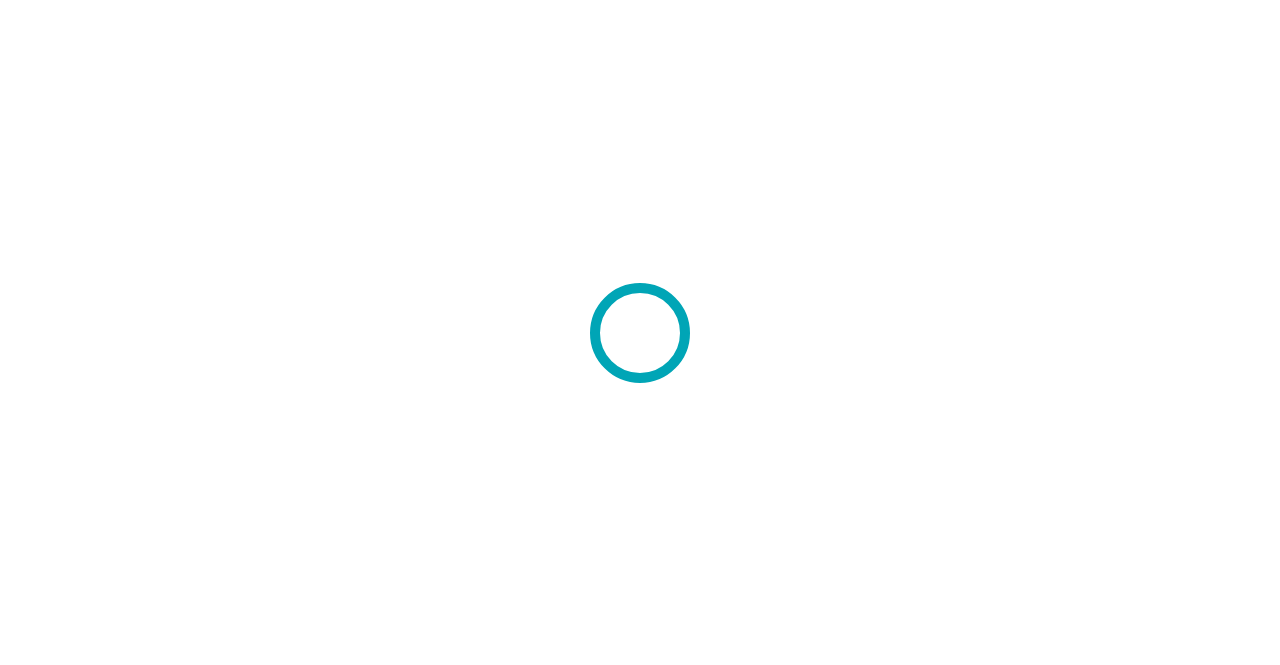 scroll, scrollTop: 0, scrollLeft: 0, axis: both 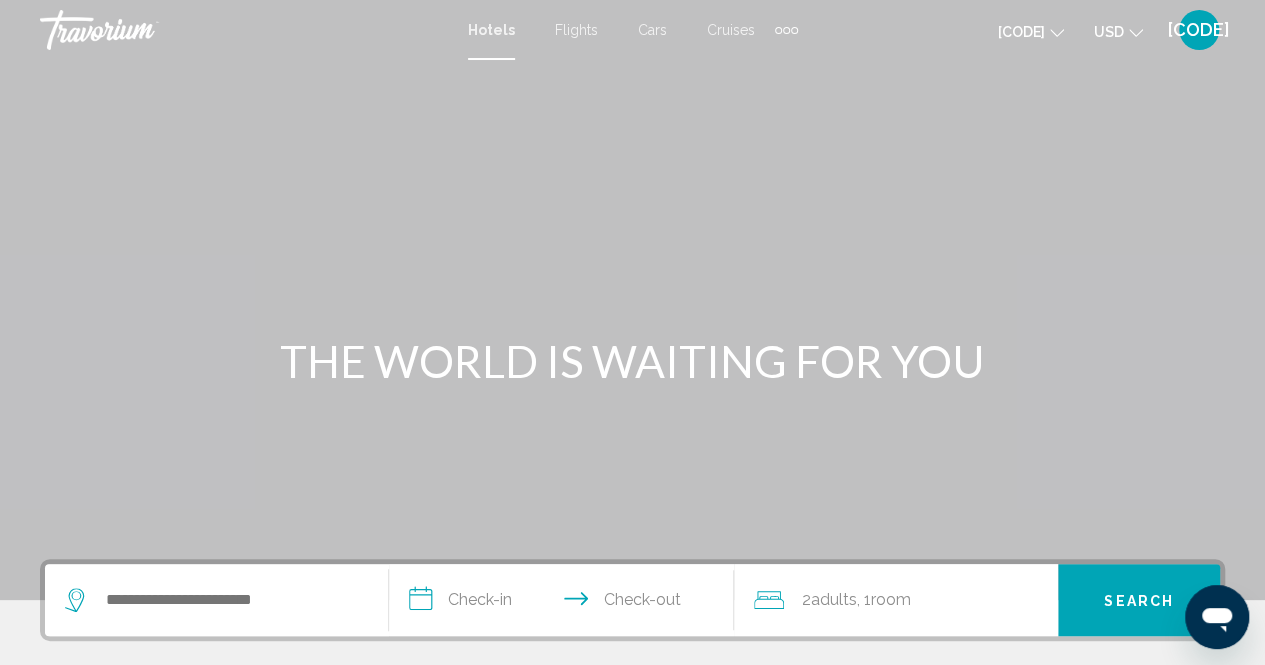 click on "Flights" at bounding box center [576, 30] 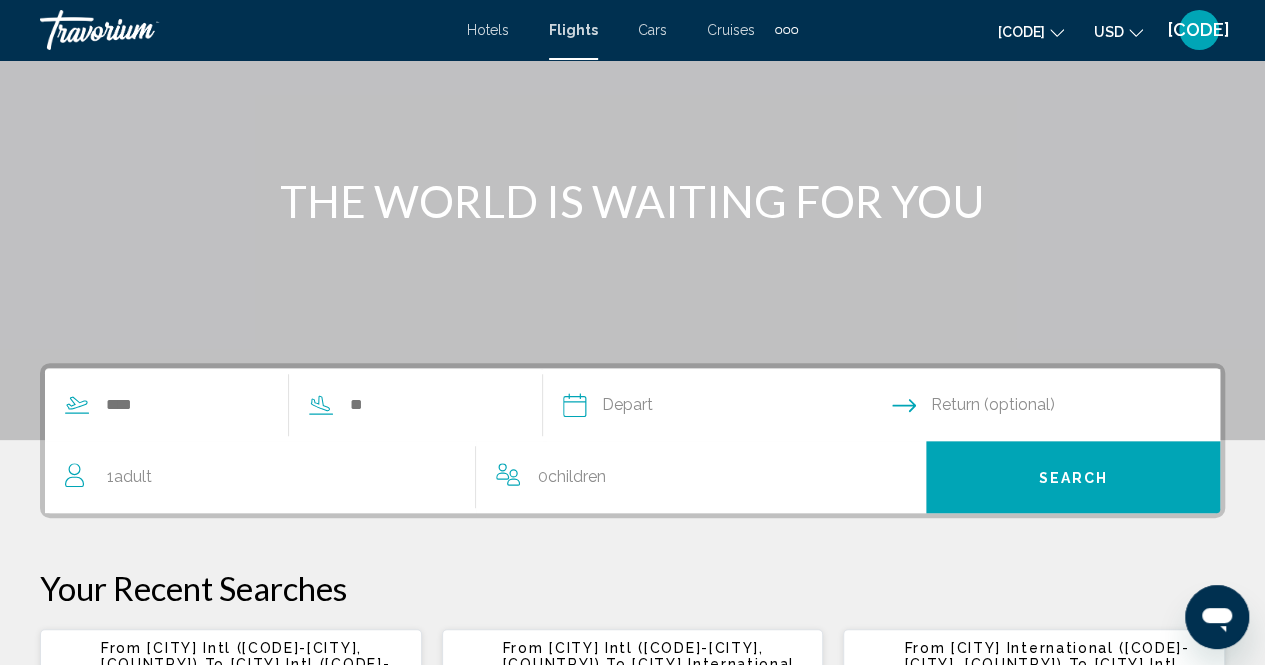 scroll, scrollTop: 181, scrollLeft: 0, axis: vertical 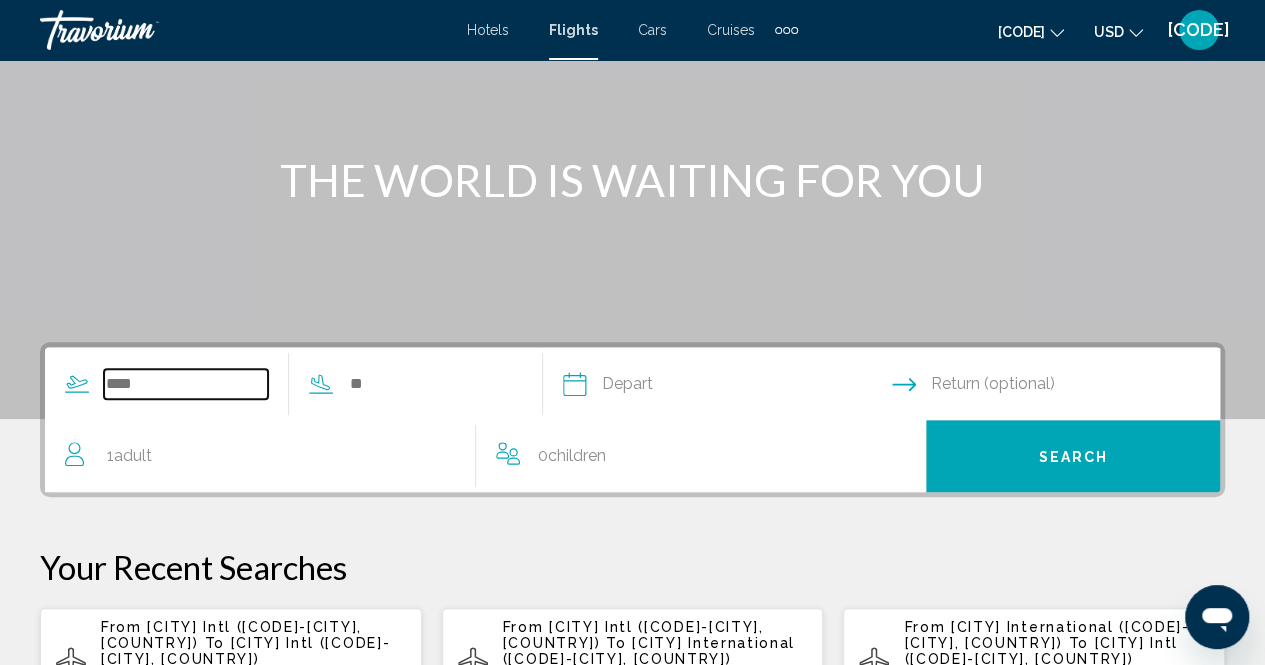 click at bounding box center [186, 384] 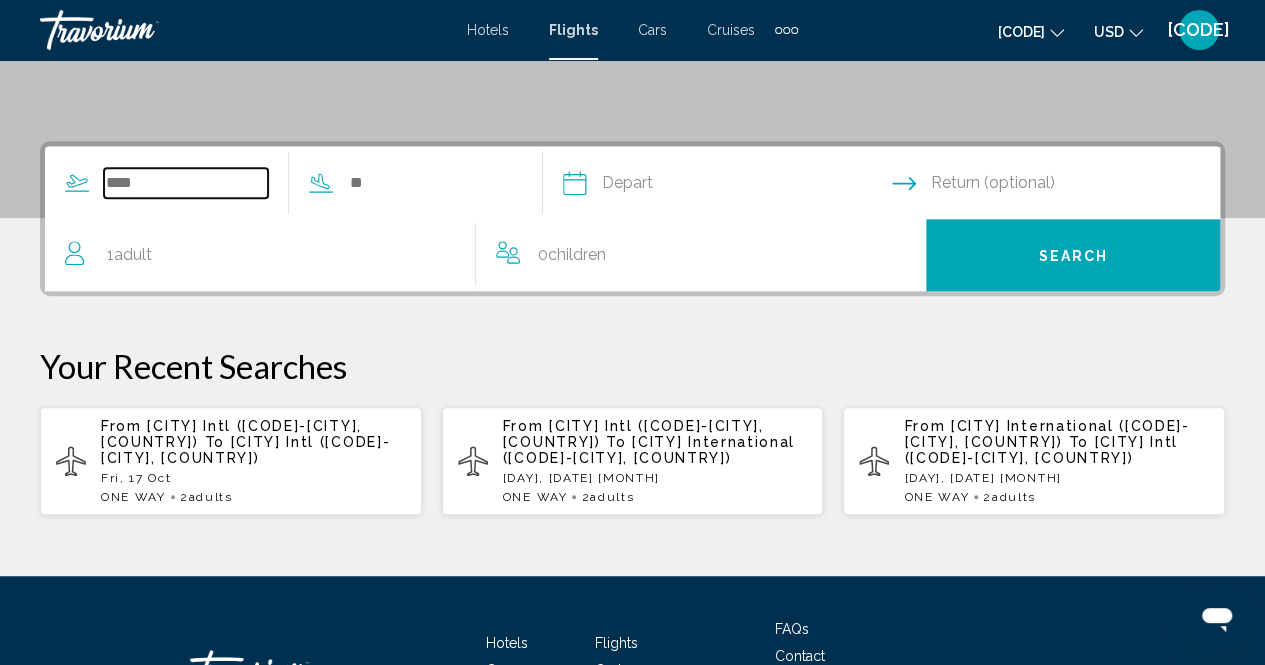 scroll, scrollTop: 458, scrollLeft: 0, axis: vertical 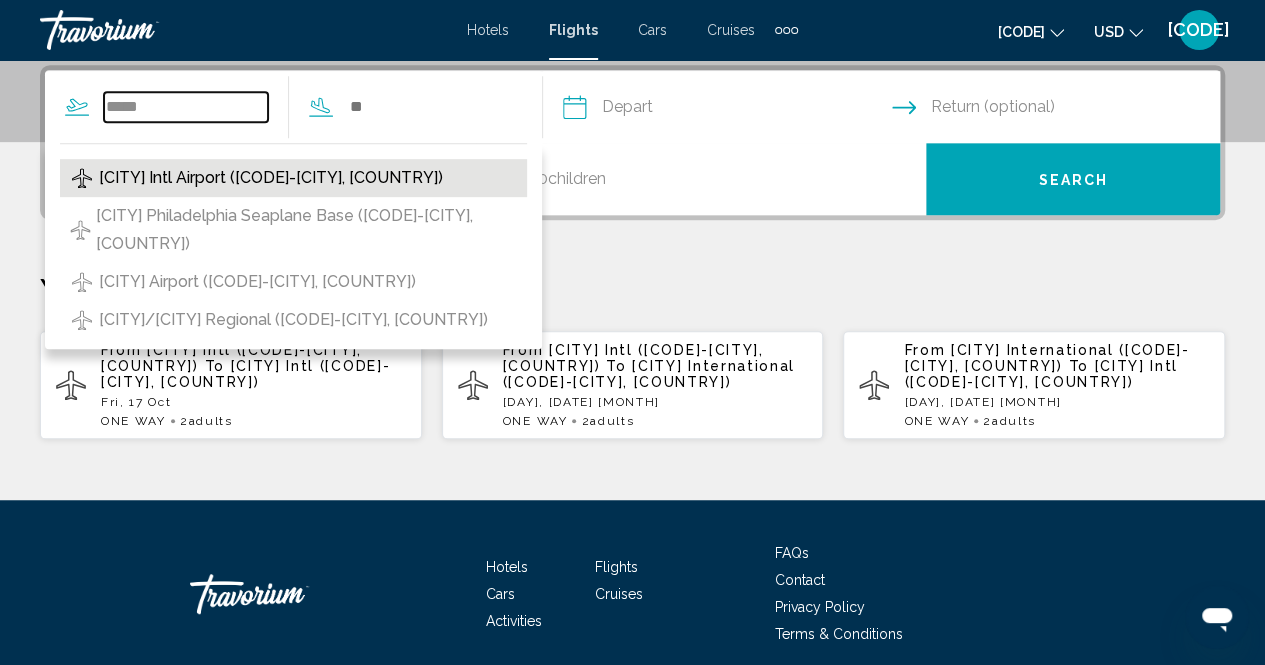 type on "*****" 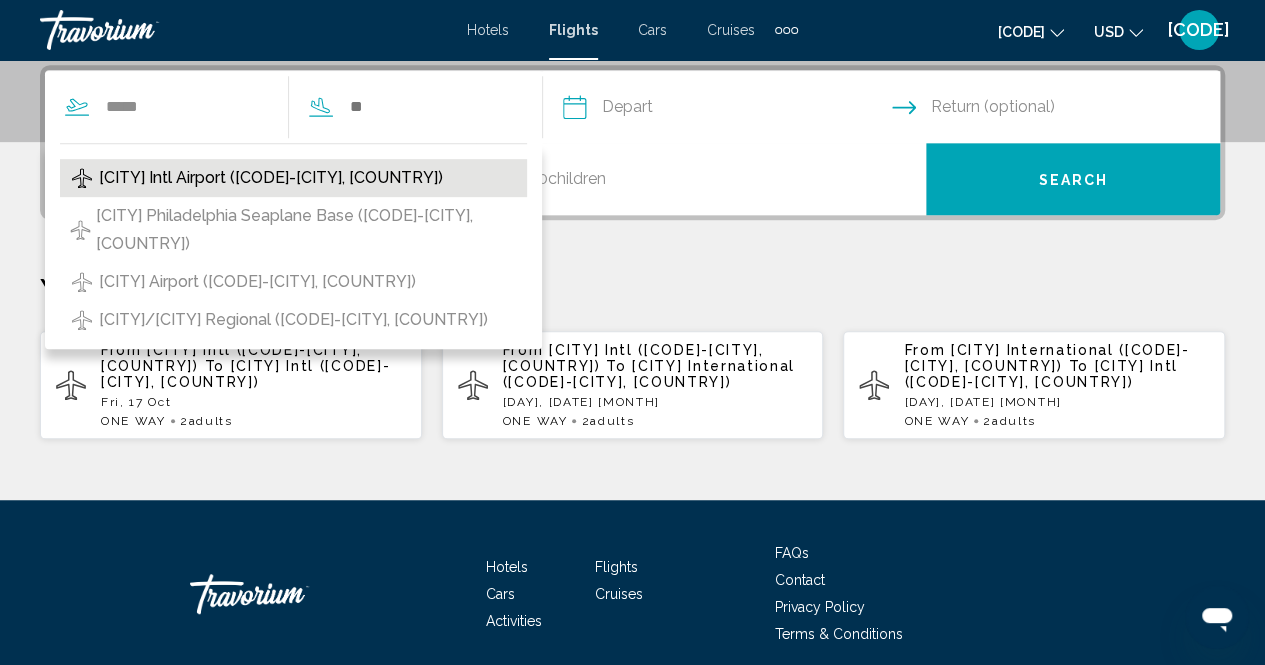 click on "[CITY] Intl Airport ([CODE]-[CITY], [COUNTRY])" at bounding box center [271, 178] 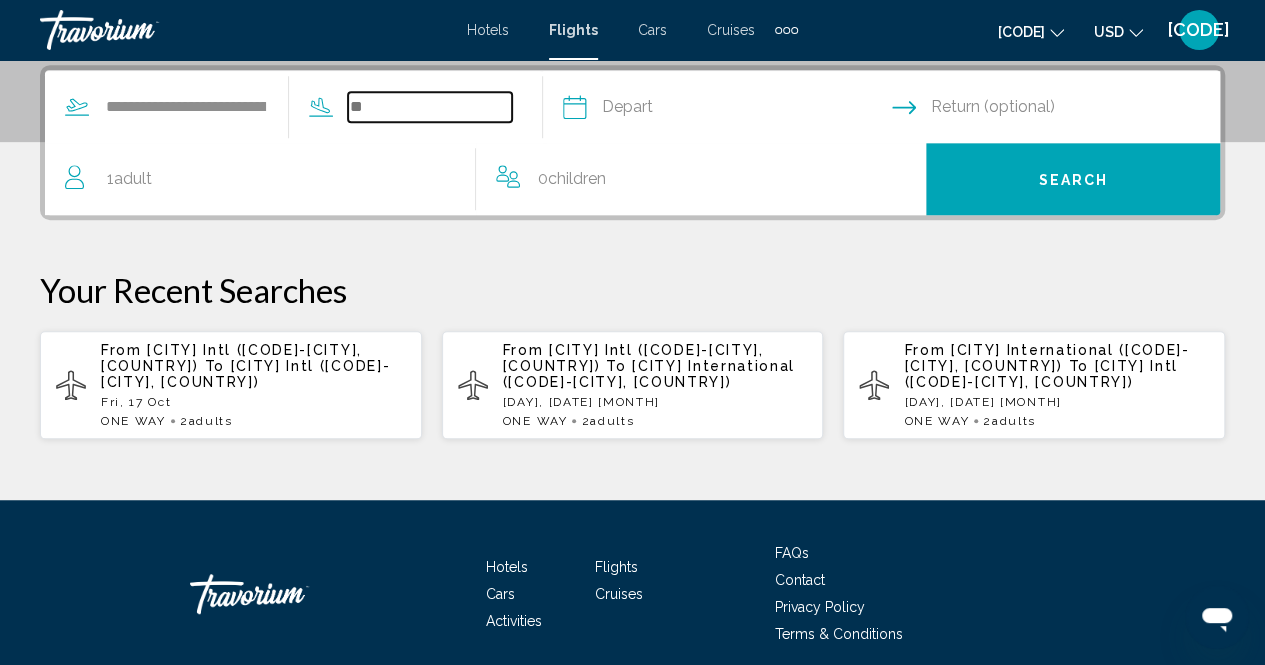 click at bounding box center [430, 107] 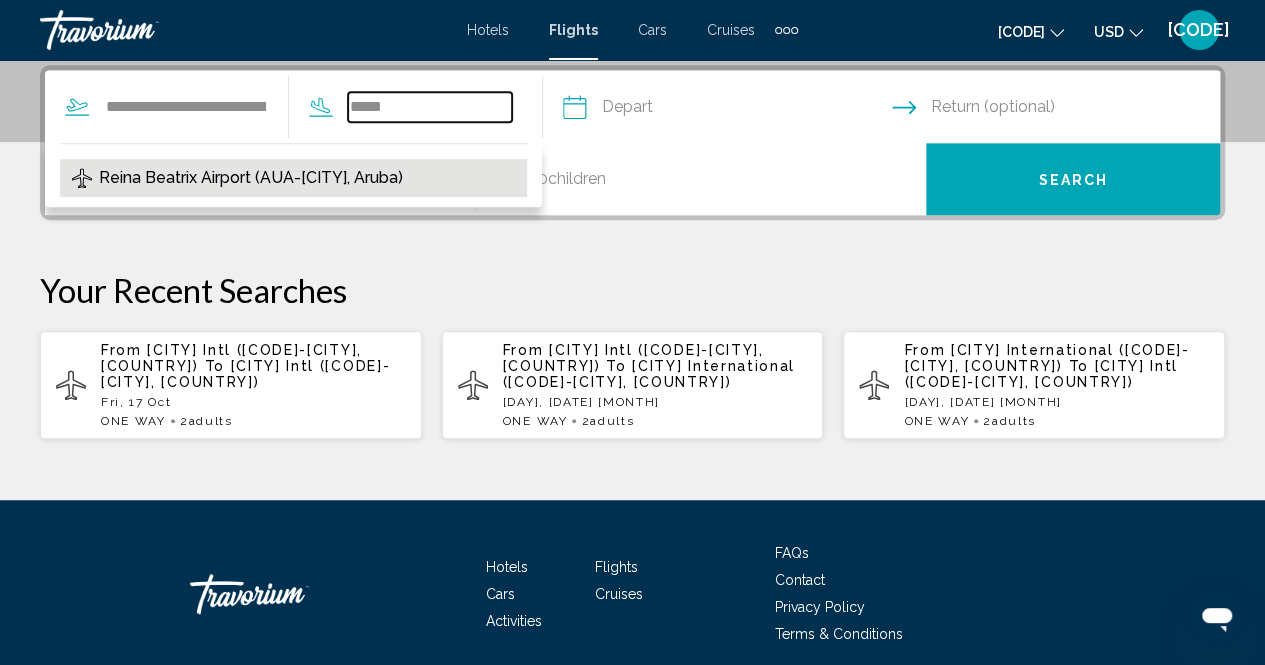 type on "*****" 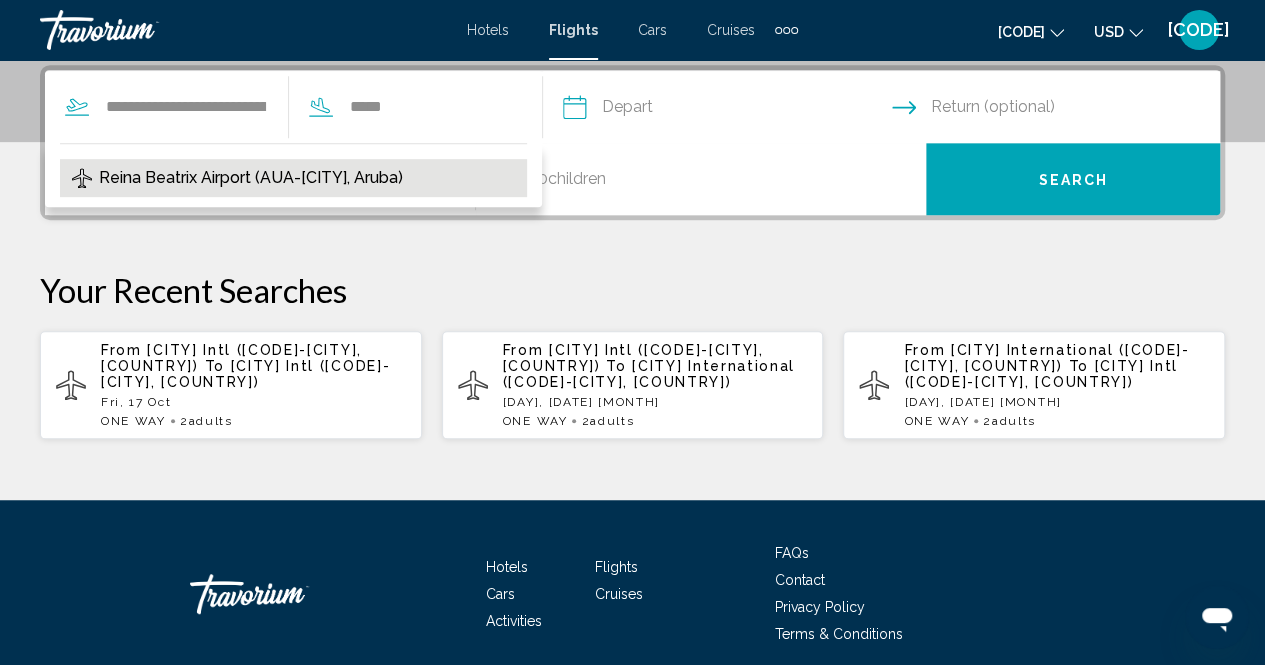 click on "Reina Beatrix Airport (AUA-[CITY], Aruba)" at bounding box center (251, 178) 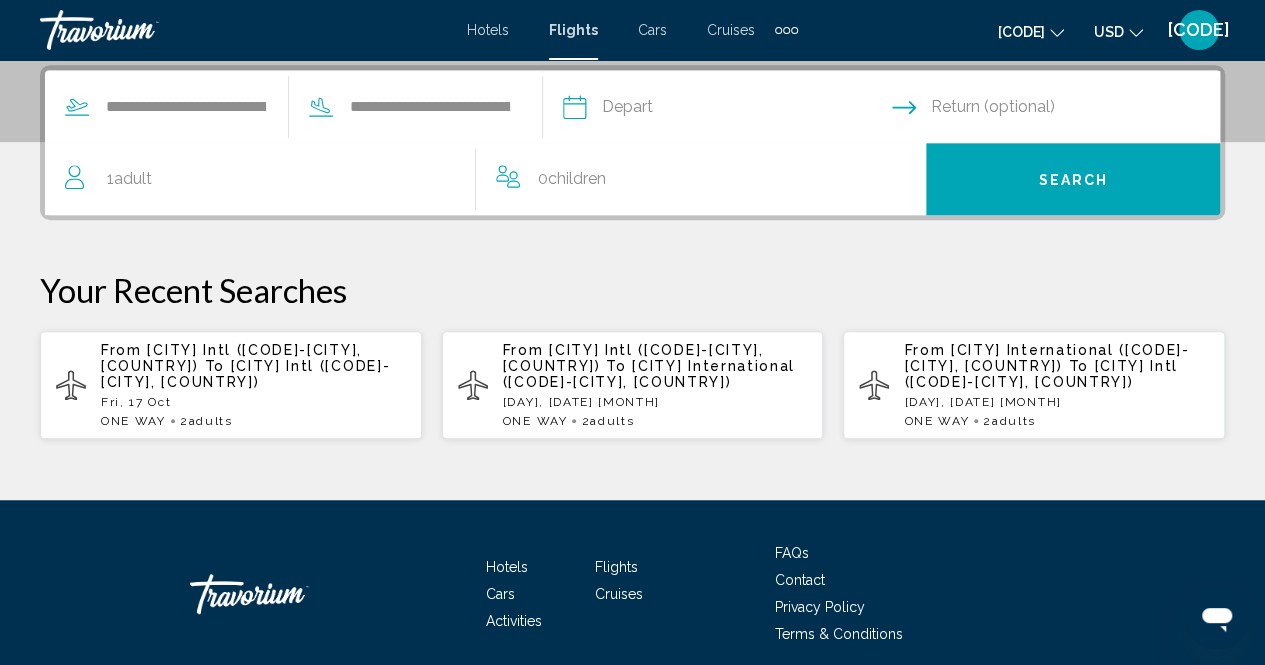 click on "Adult" at bounding box center [133, 178] 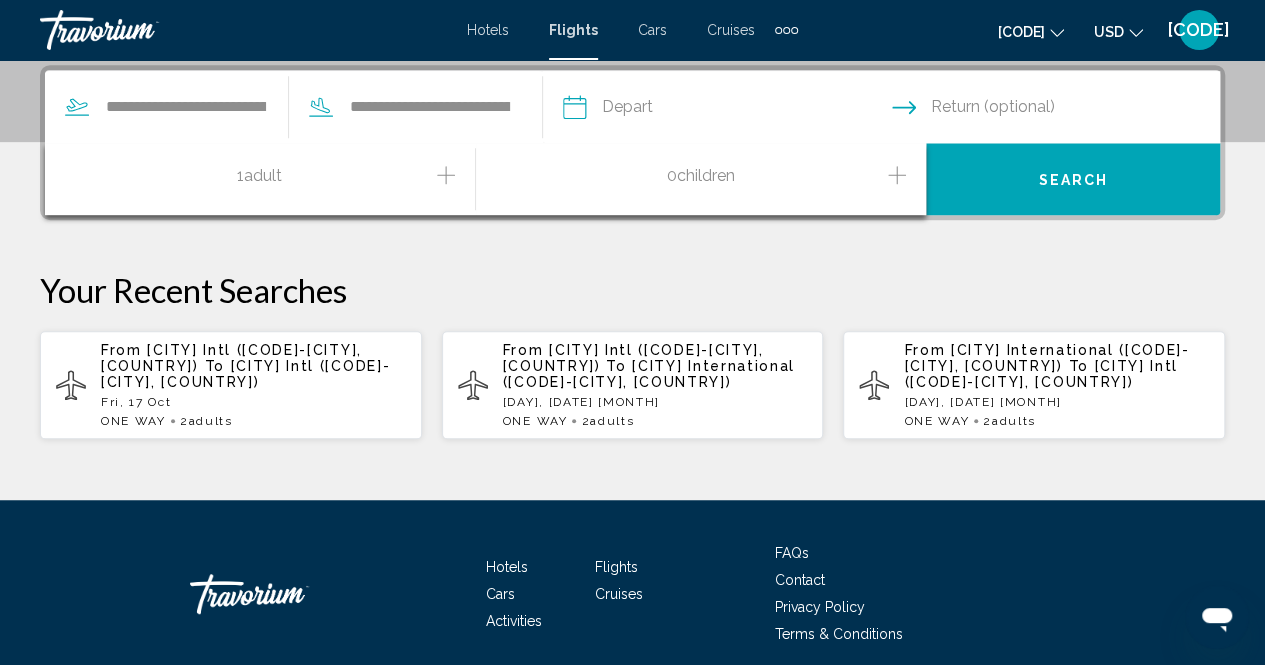 click at bounding box center (446, 175) 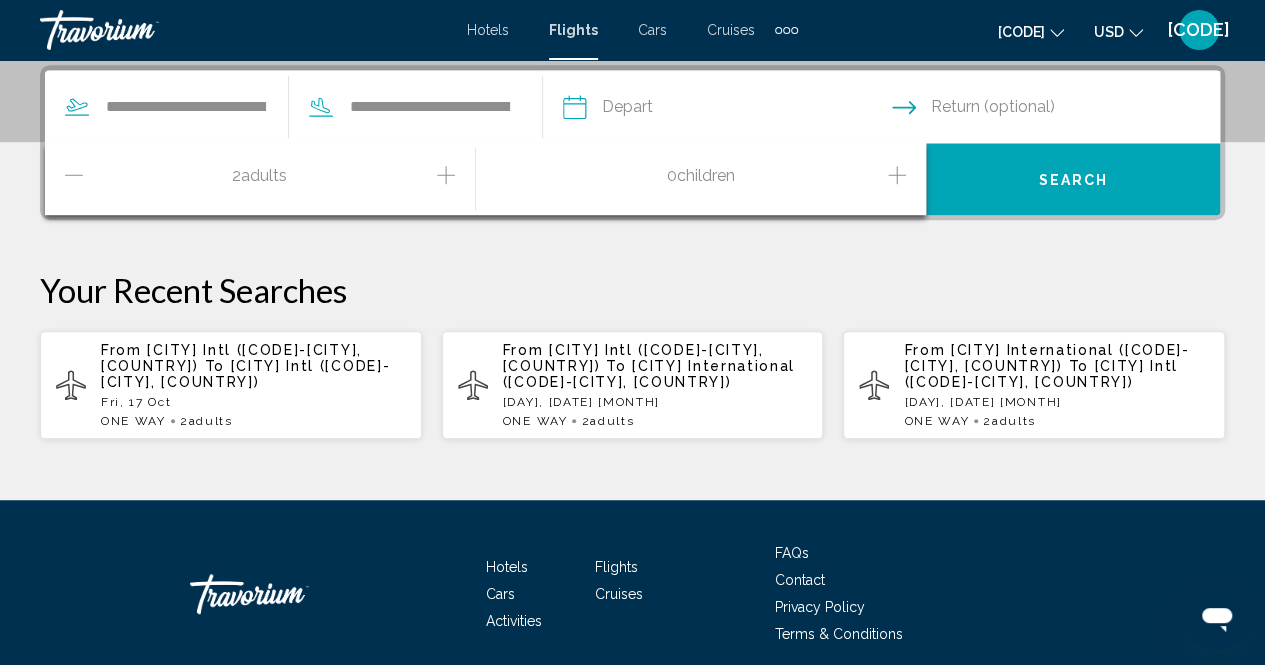 click at bounding box center [726, 110] 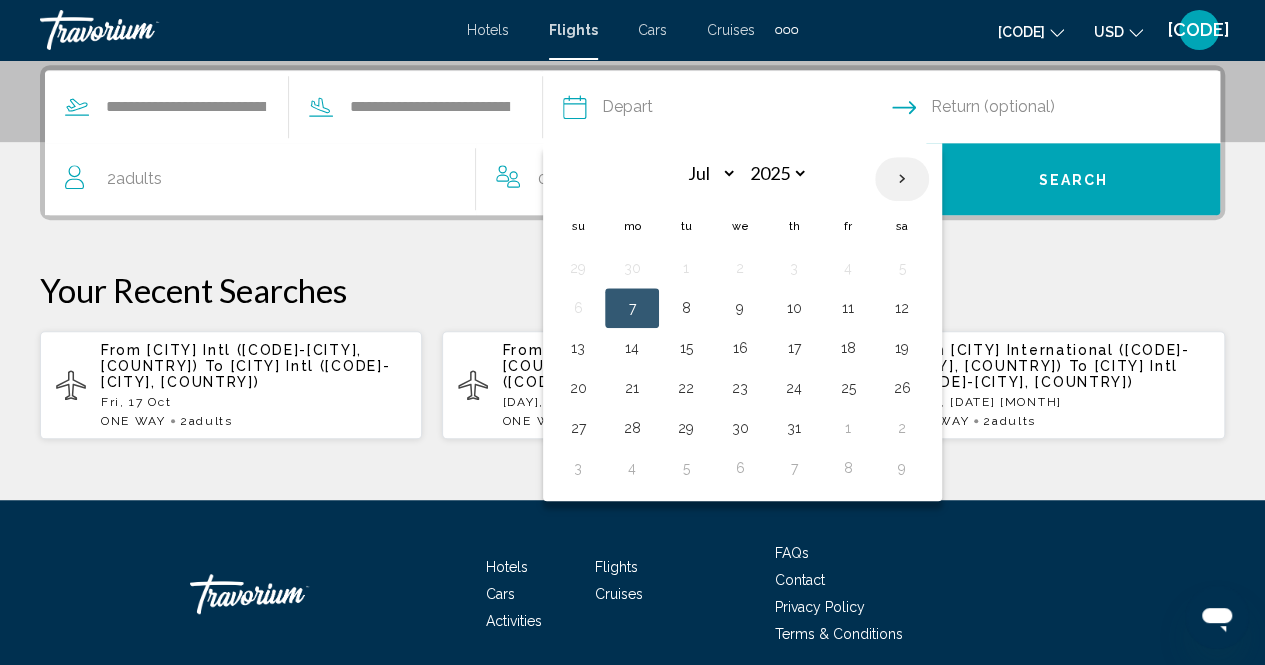 click at bounding box center [902, 179] 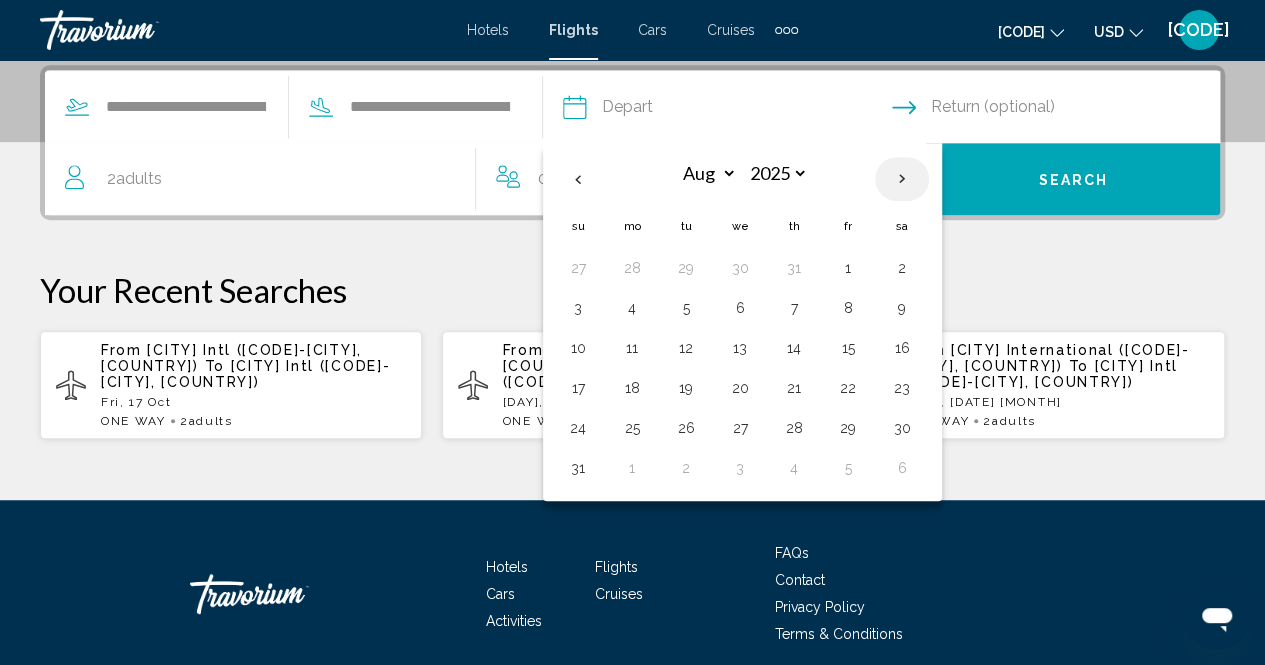 click at bounding box center [902, 179] 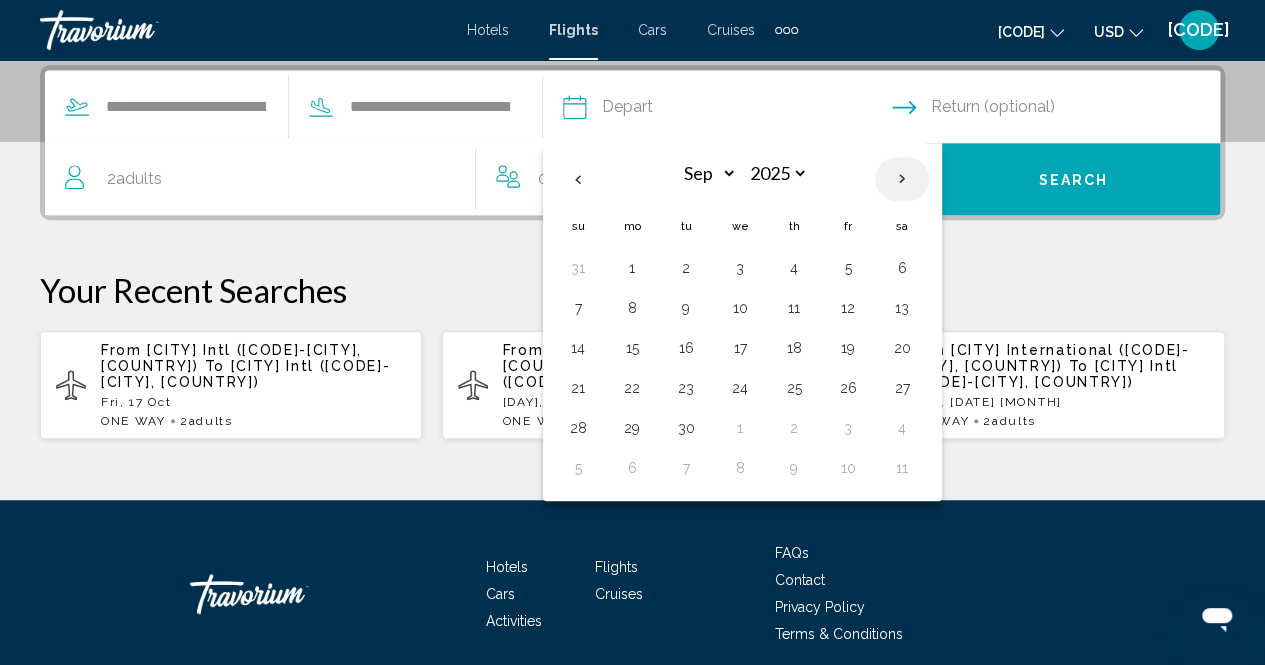 click at bounding box center (902, 179) 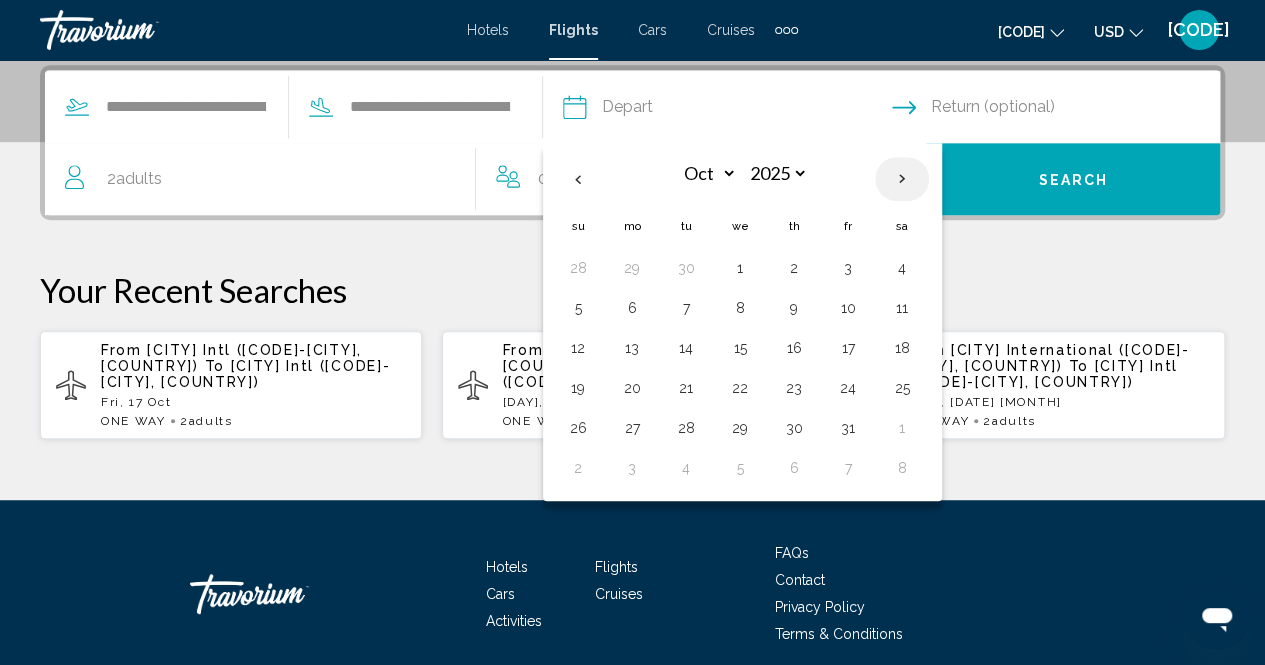 click at bounding box center (902, 179) 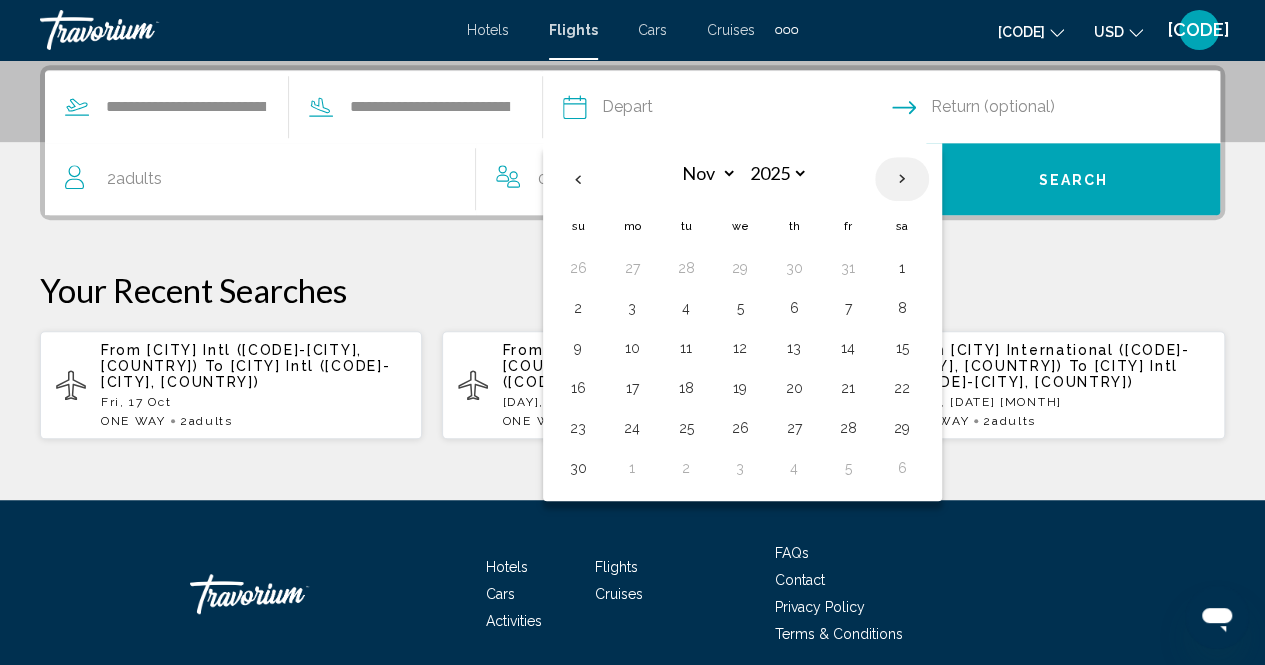click at bounding box center [902, 179] 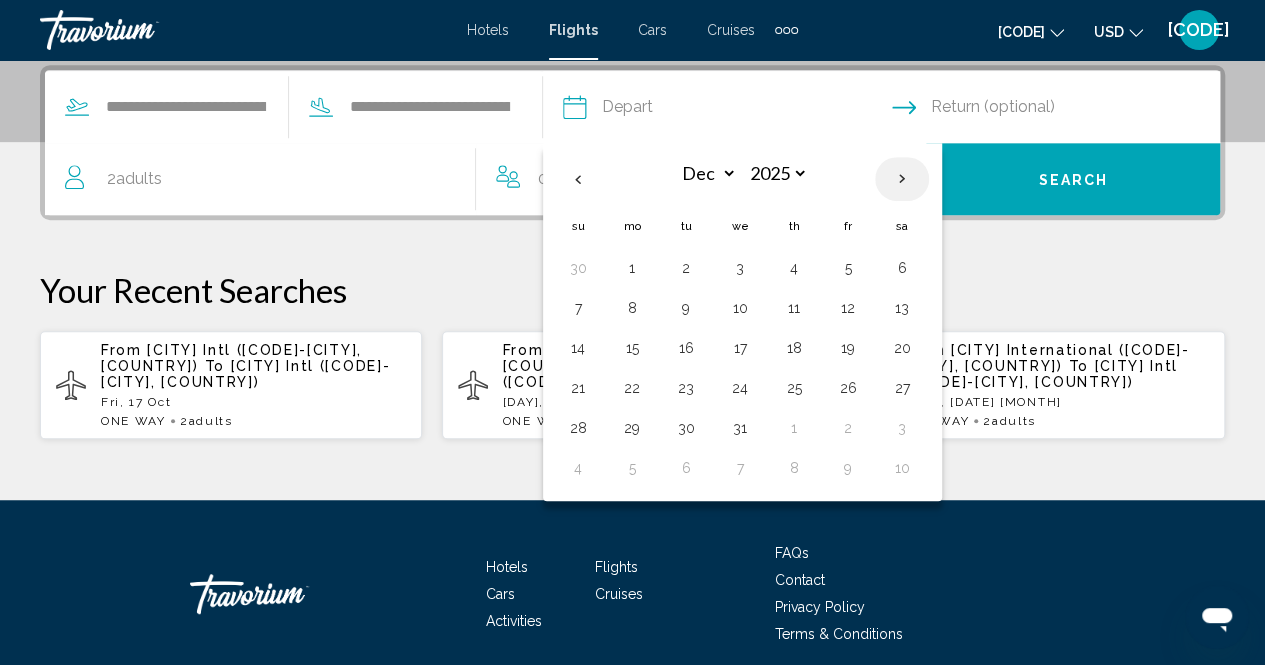 click at bounding box center [902, 179] 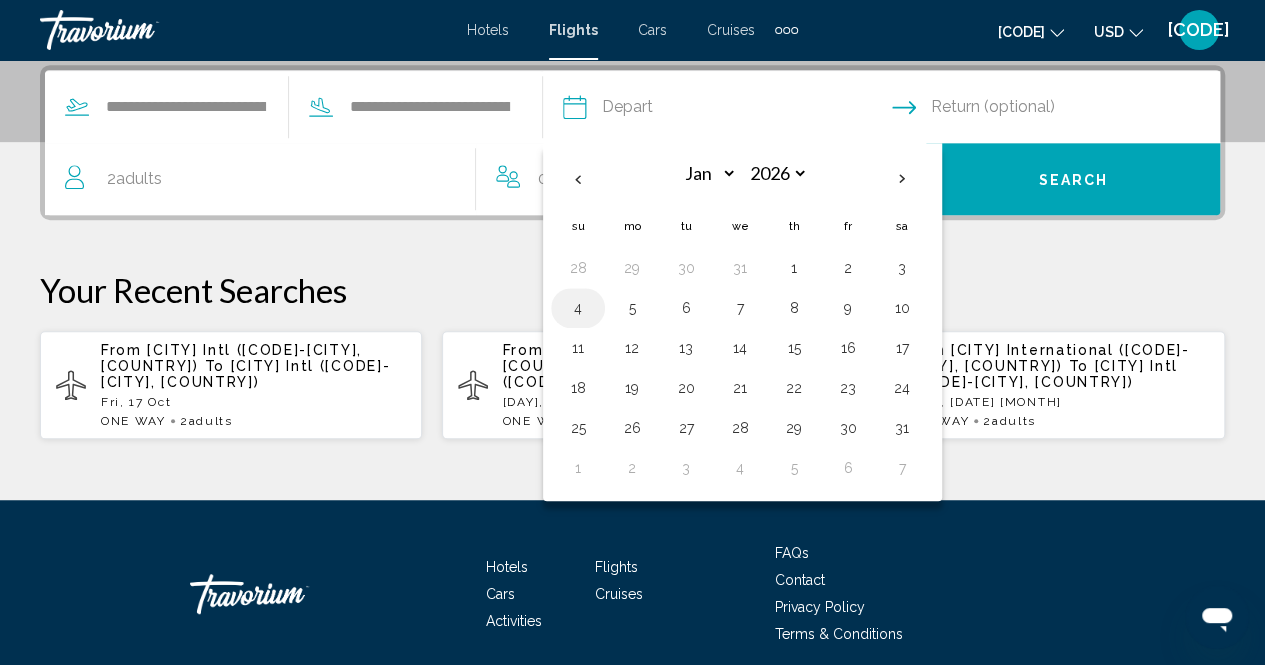 click on "4" at bounding box center (578, 308) 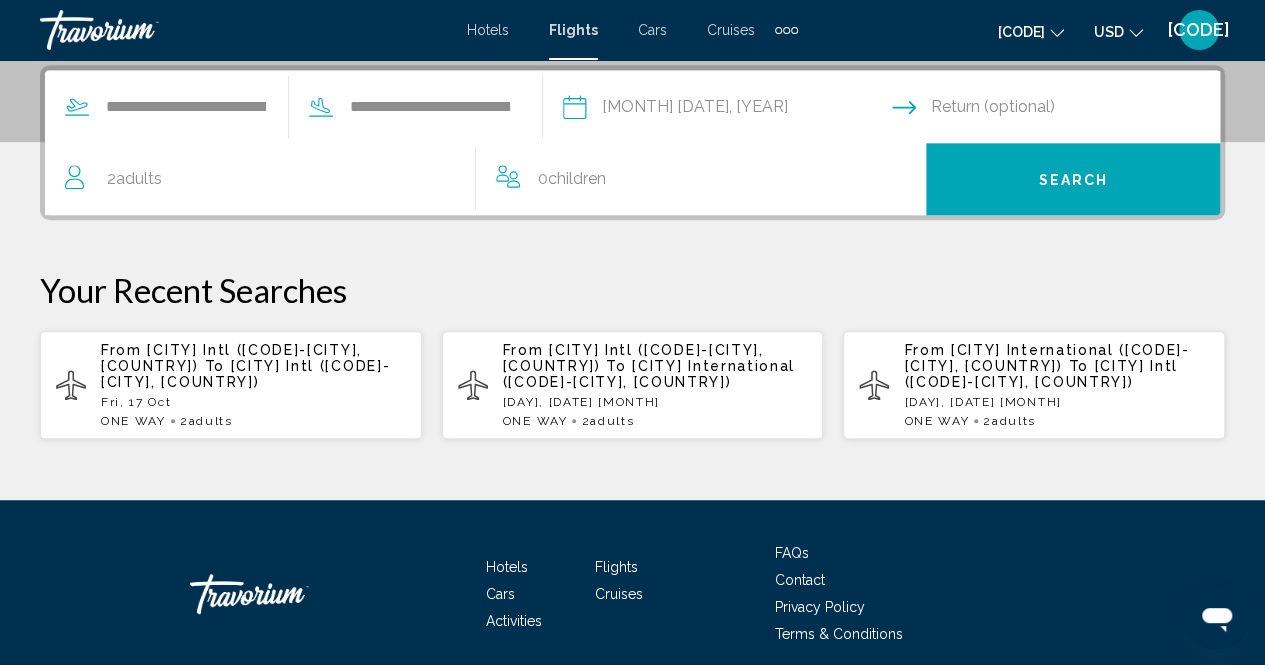 click at bounding box center (1060, 110) 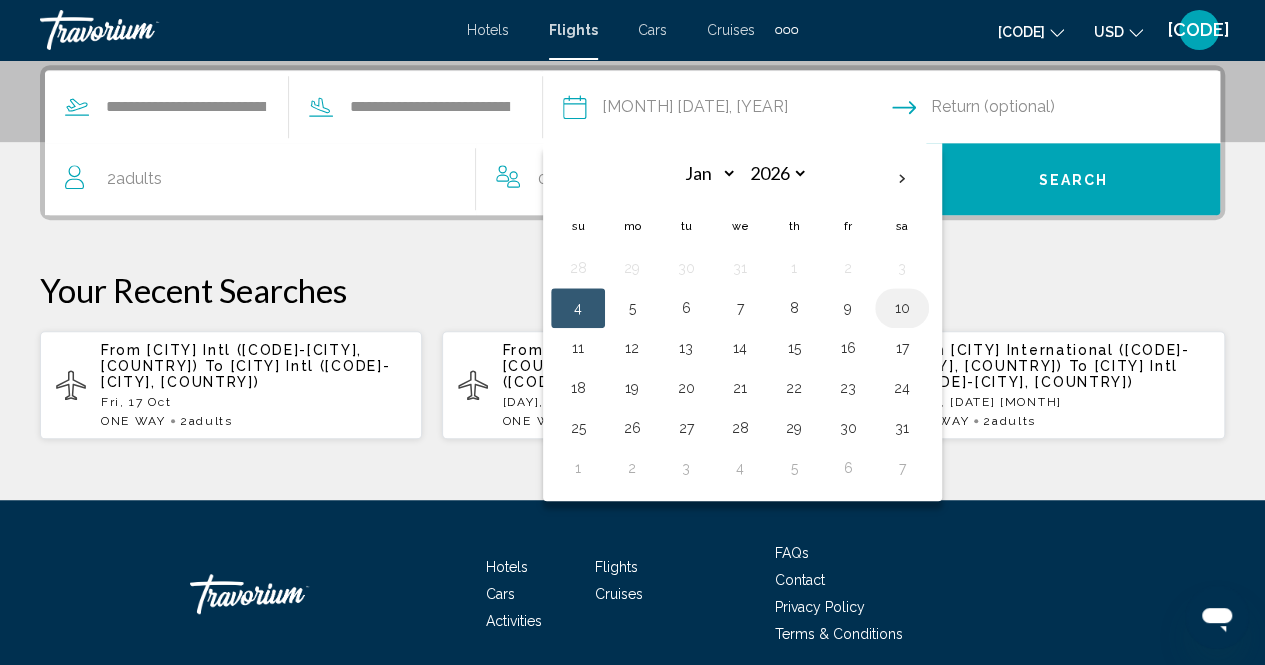 click on "10" at bounding box center [902, 308] 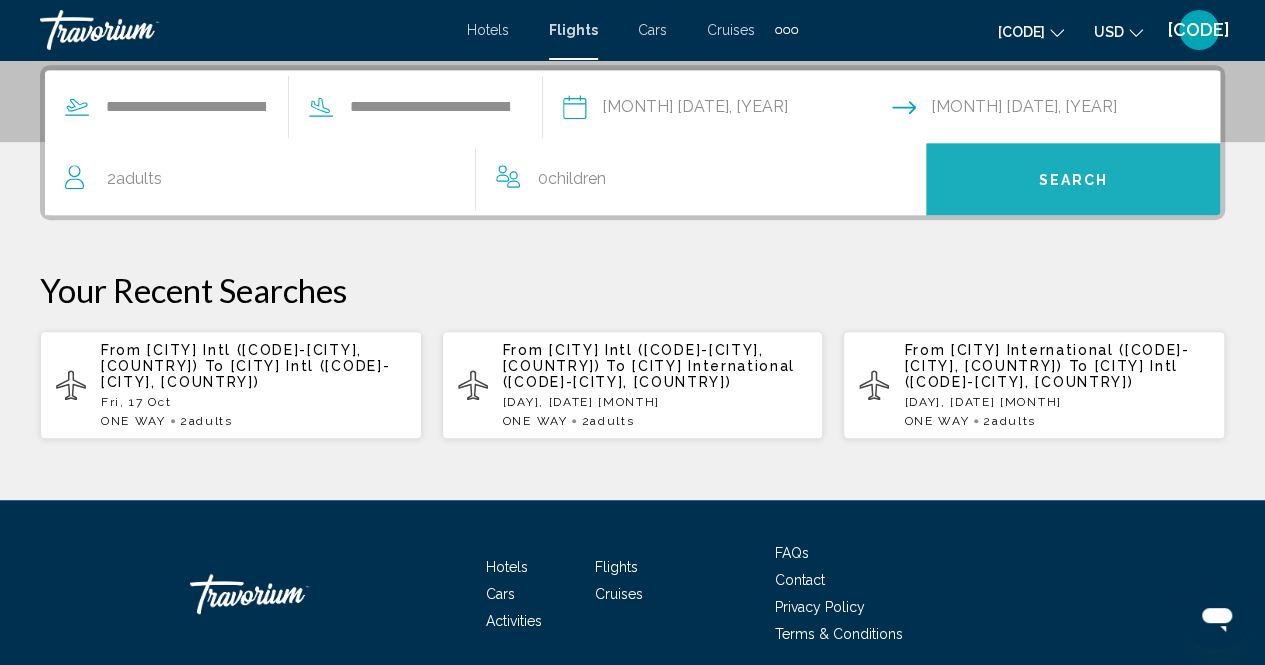 click on "Search" at bounding box center (1073, 178) 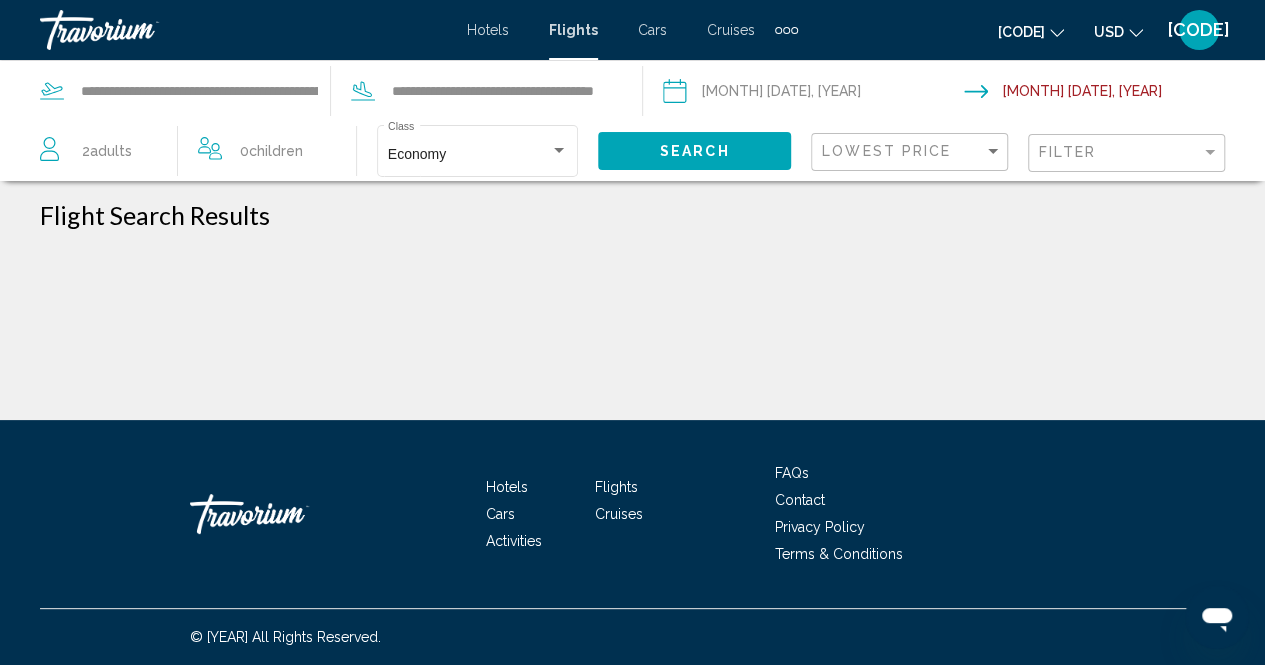 scroll, scrollTop: 0, scrollLeft: 0, axis: both 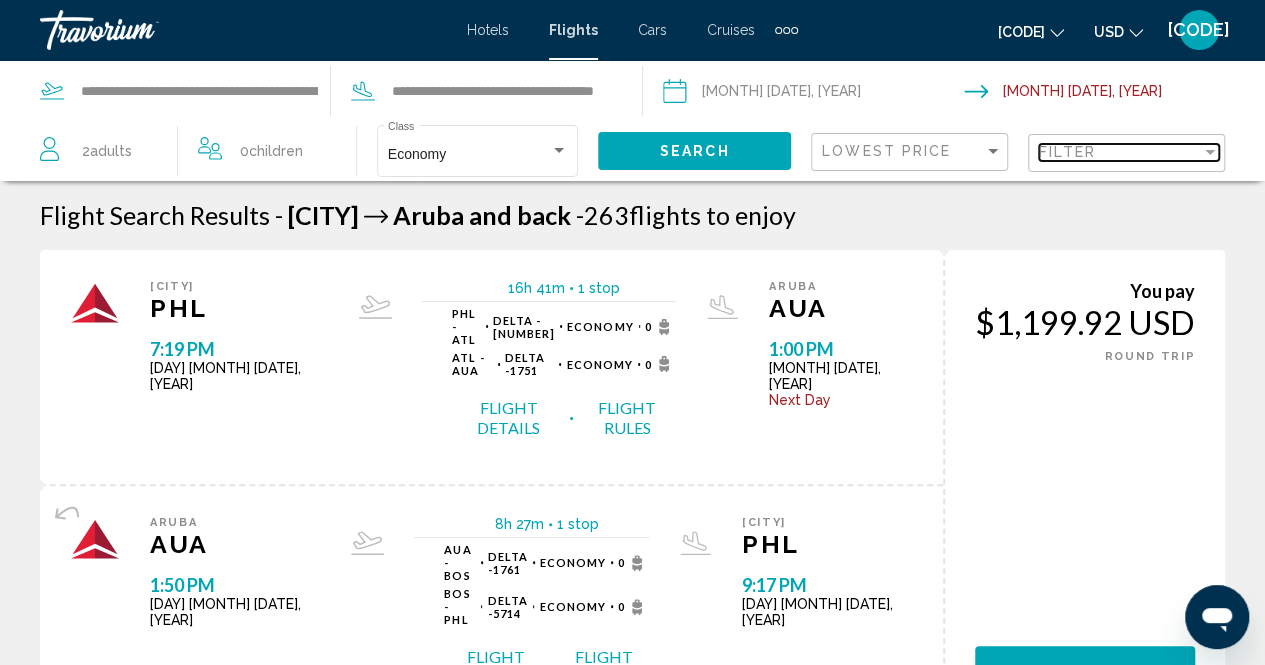 click at bounding box center (1210, 152) 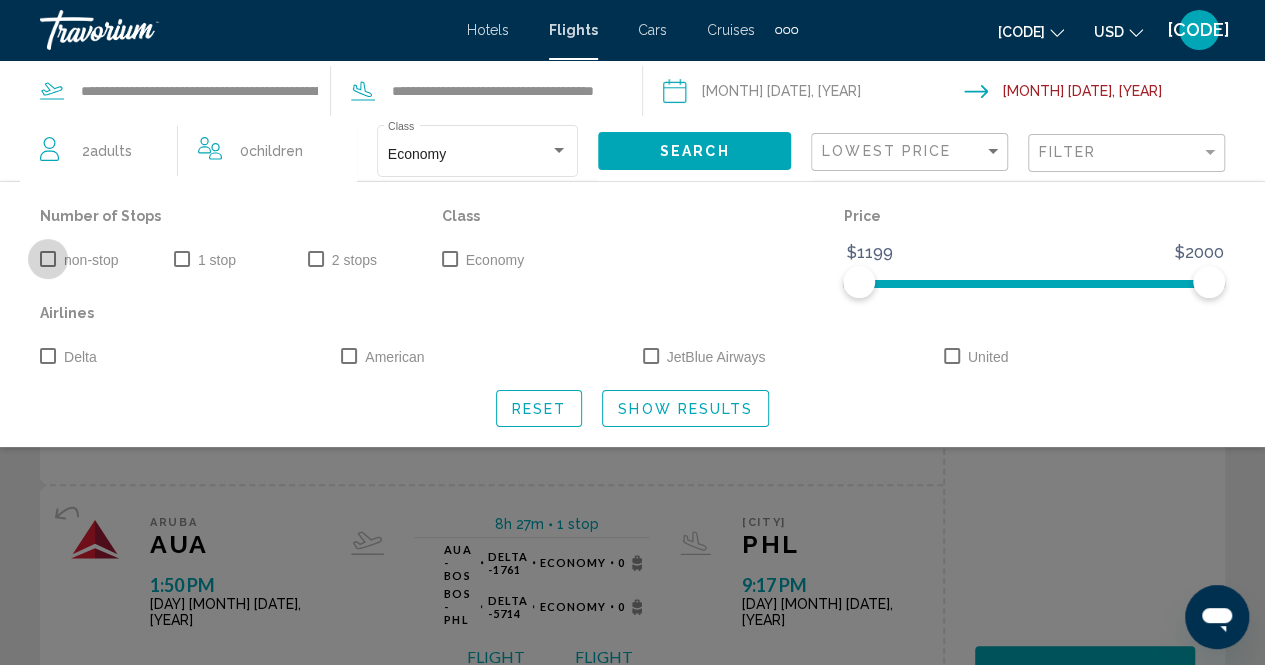 click at bounding box center [48, 259] 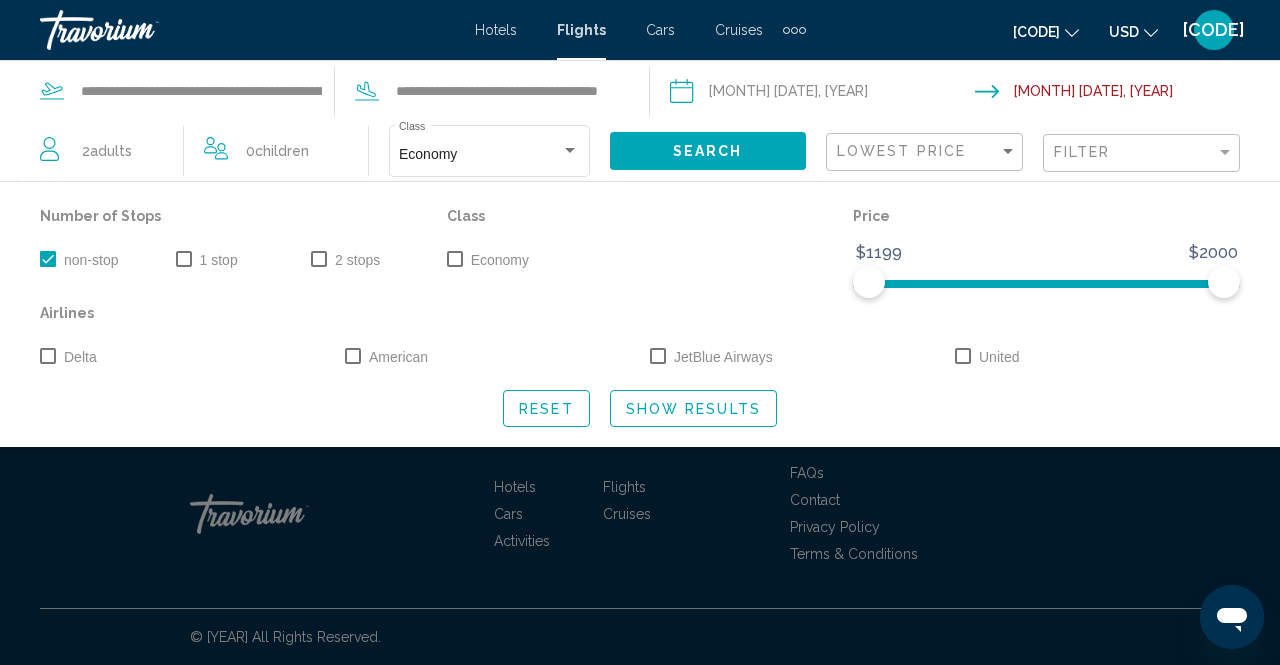 click on "Reset" at bounding box center [546, 408] 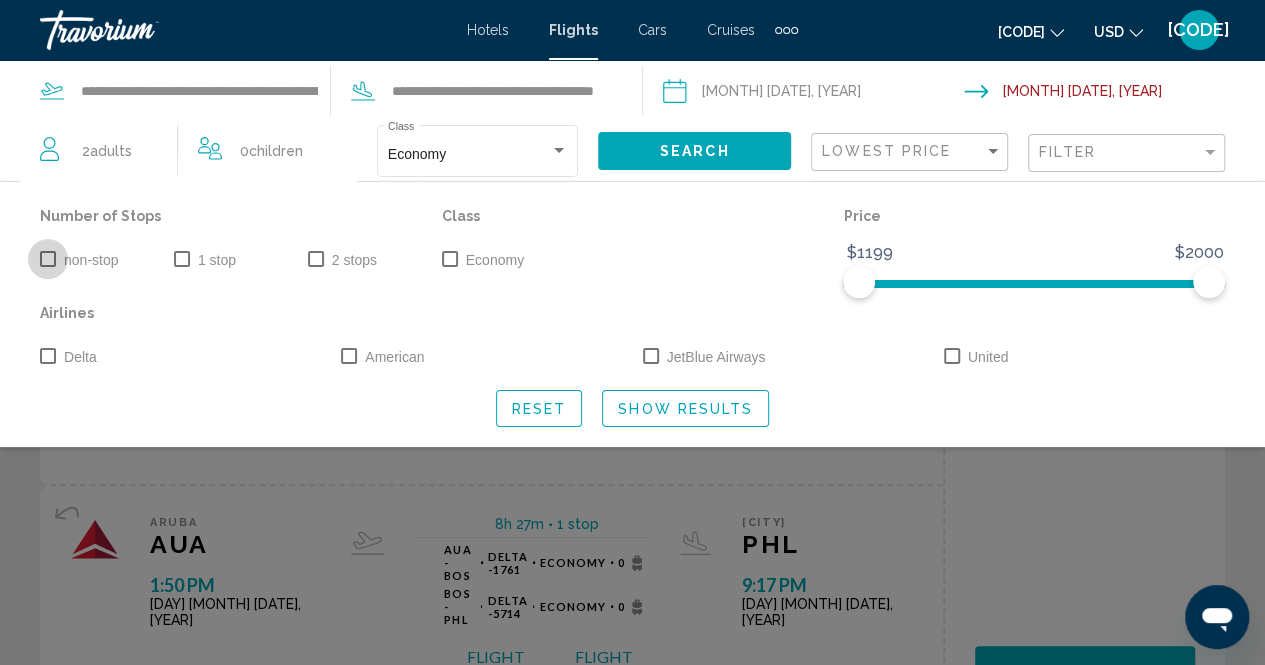 click at bounding box center [48, 259] 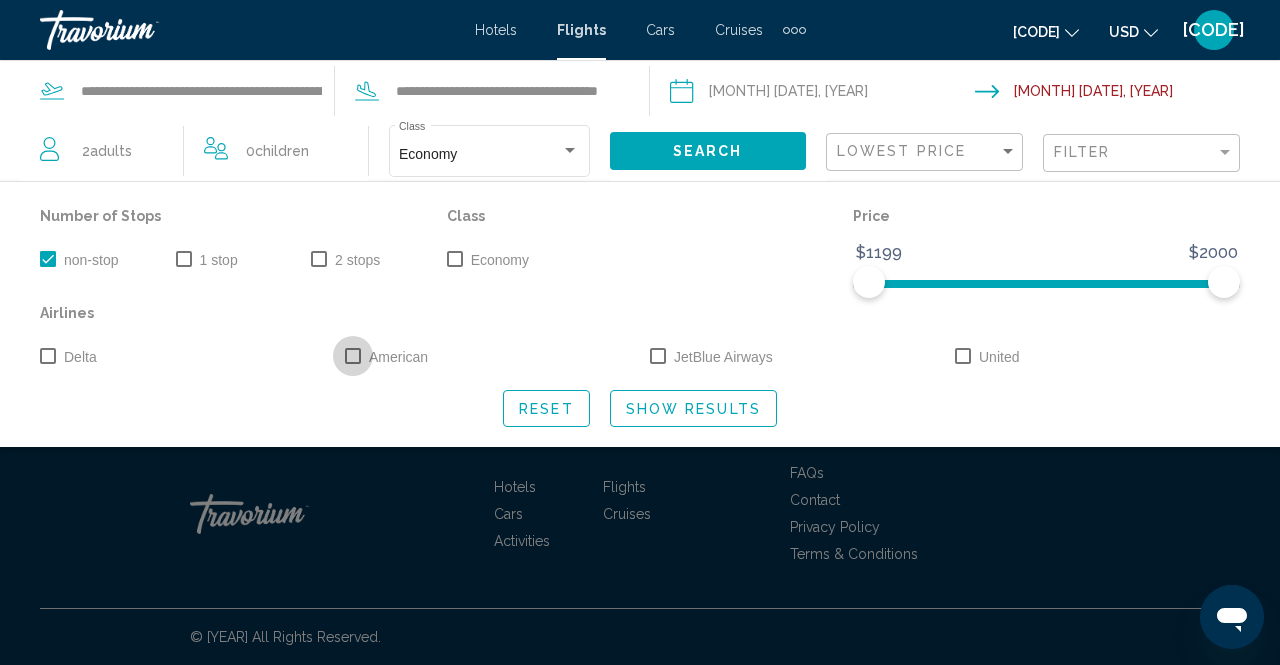 click at bounding box center (353, 356) 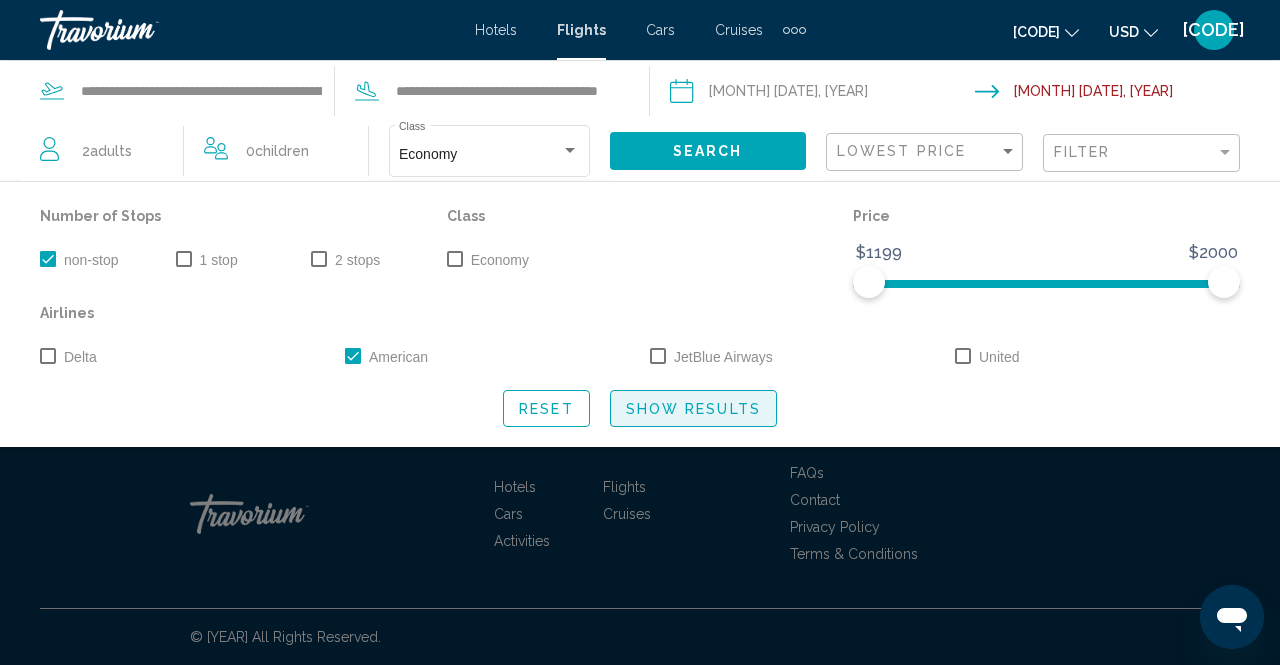 click on "Show Results" at bounding box center (693, 408) 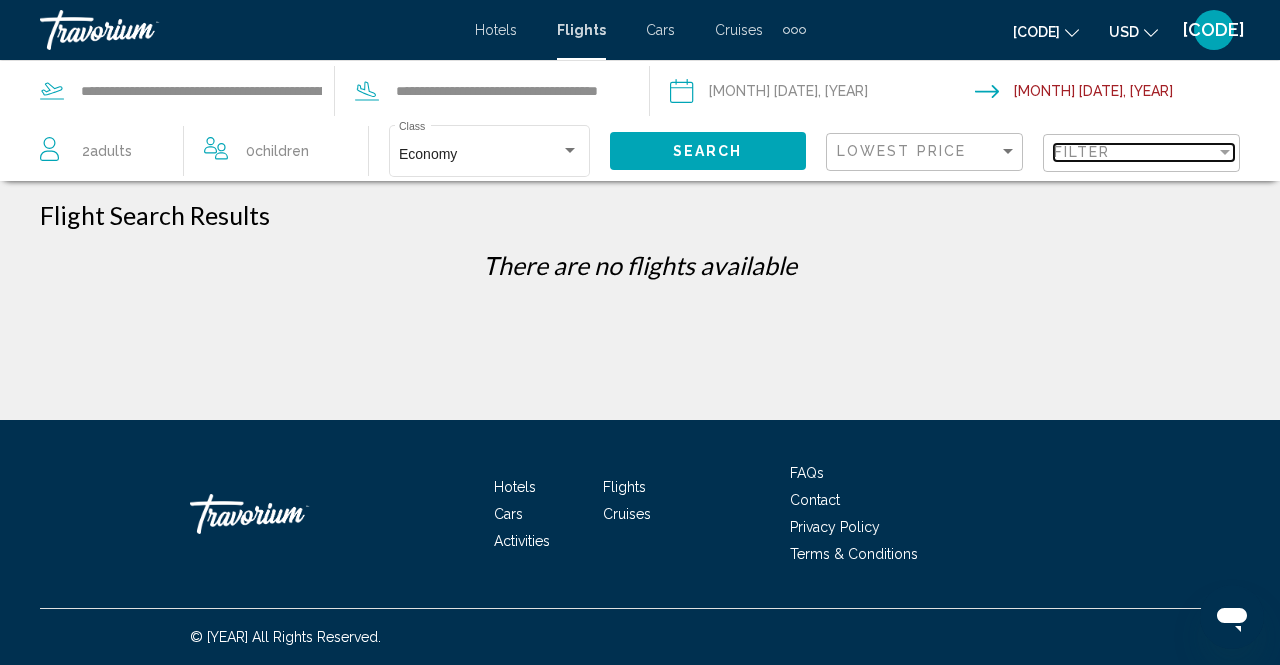 click at bounding box center (1225, 152) 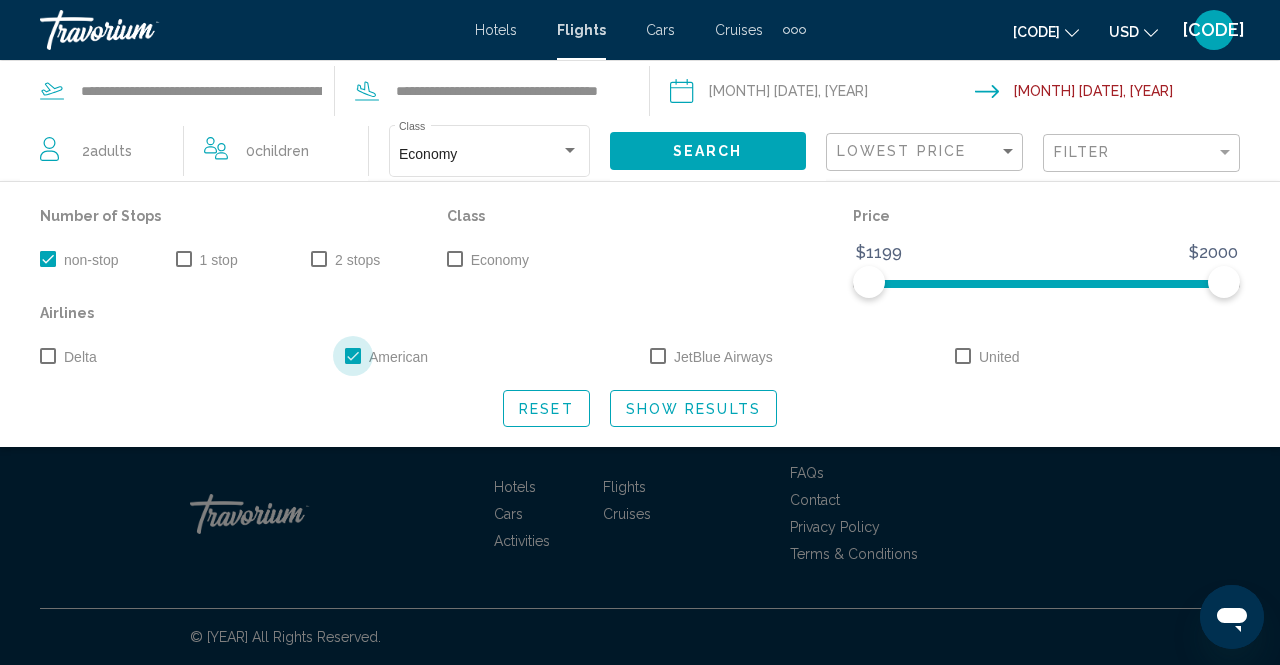 click at bounding box center (353, 356) 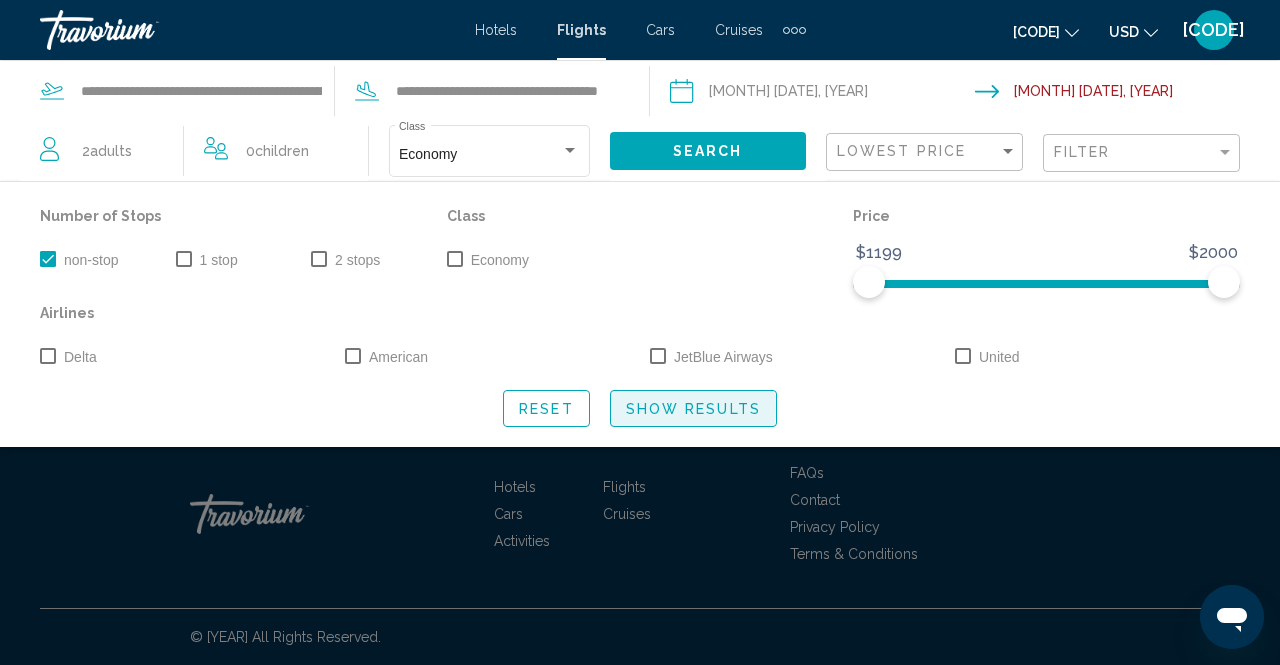 click on "Show Results" at bounding box center [693, 409] 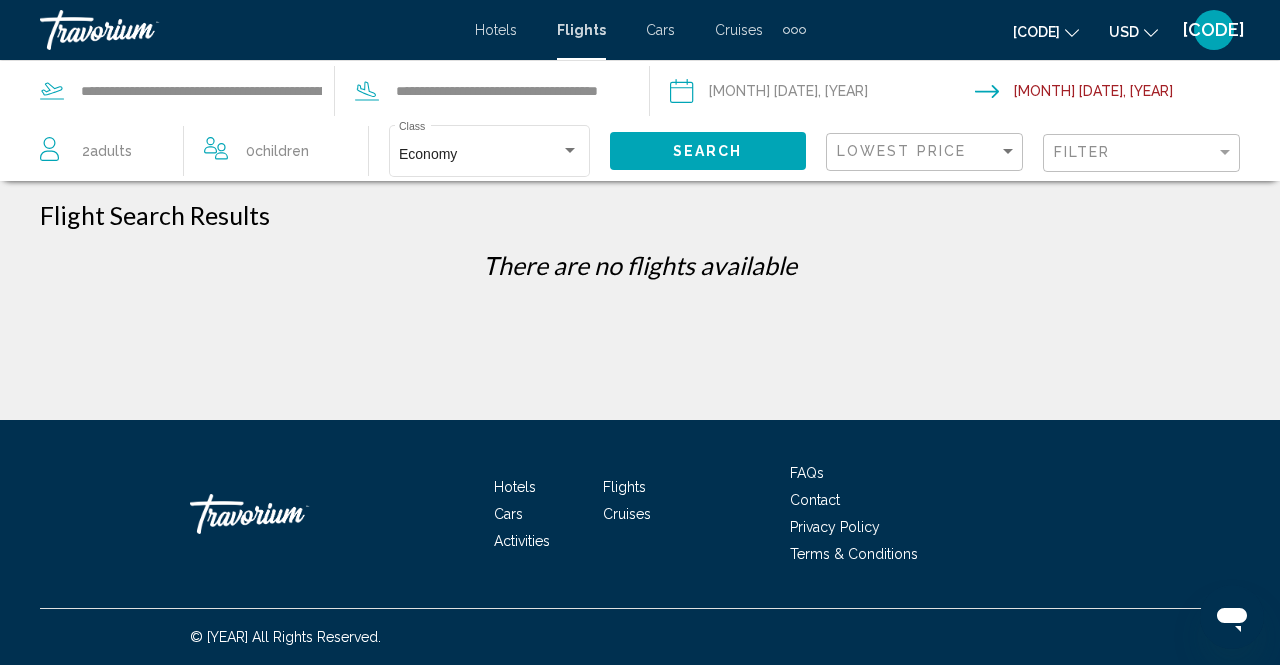 drag, startPoint x: 264, startPoint y: 0, endPoint x: 1032, endPoint y: 95, distance: 773.85333 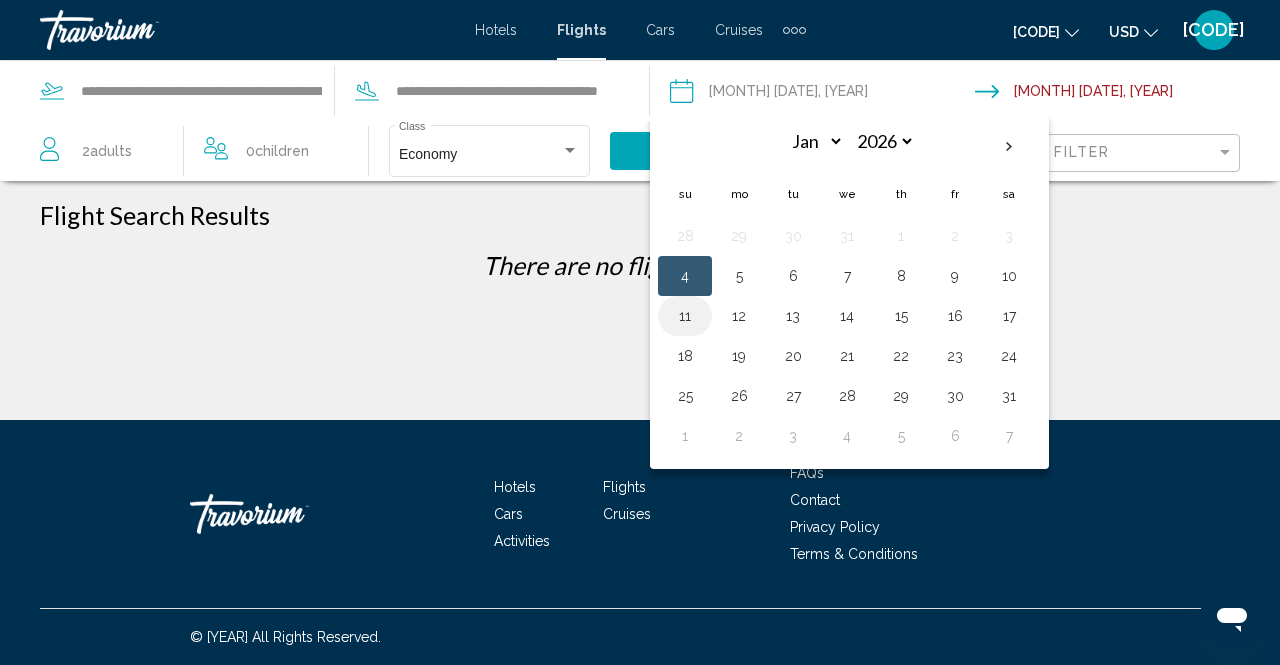 click on "11" at bounding box center (685, 316) 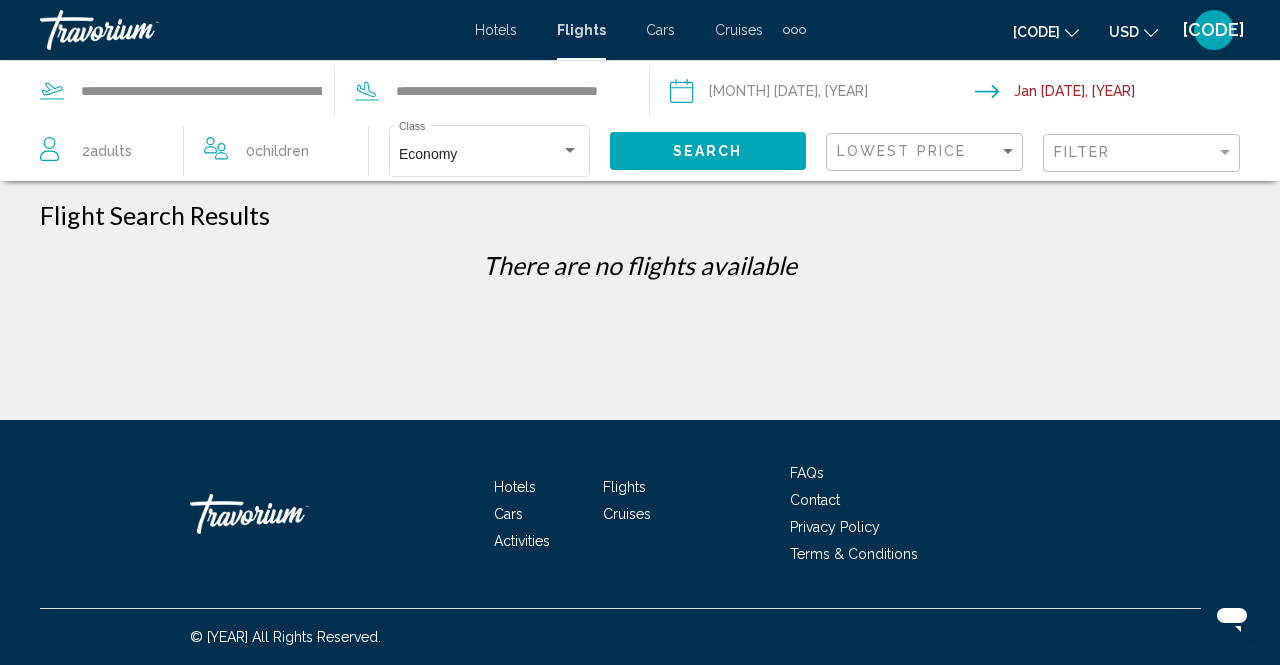 click on "Search" at bounding box center (708, 150) 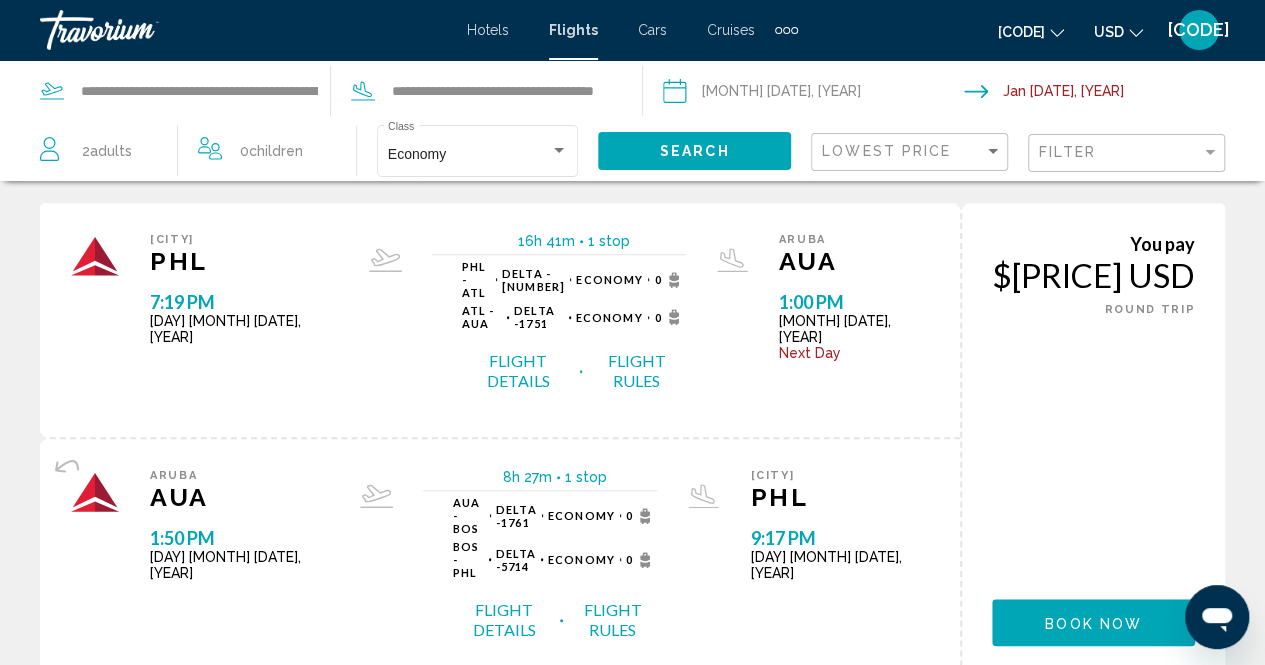 scroll, scrollTop: 393, scrollLeft: 0, axis: vertical 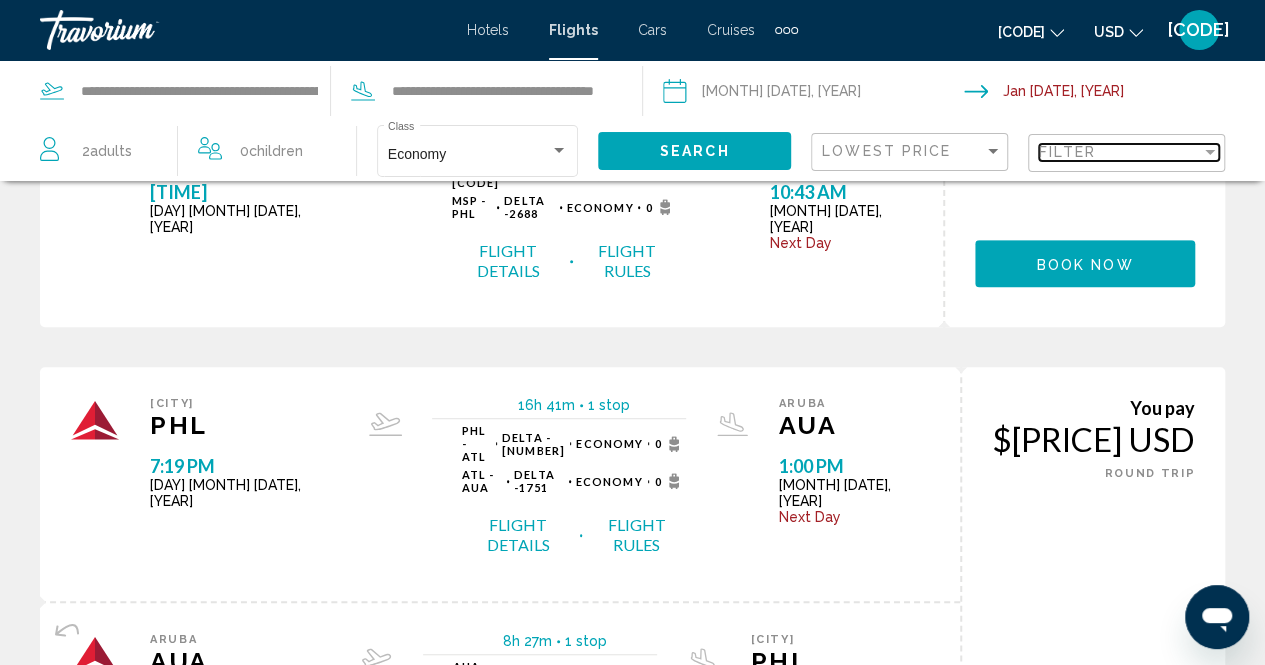 click at bounding box center [1210, 152] 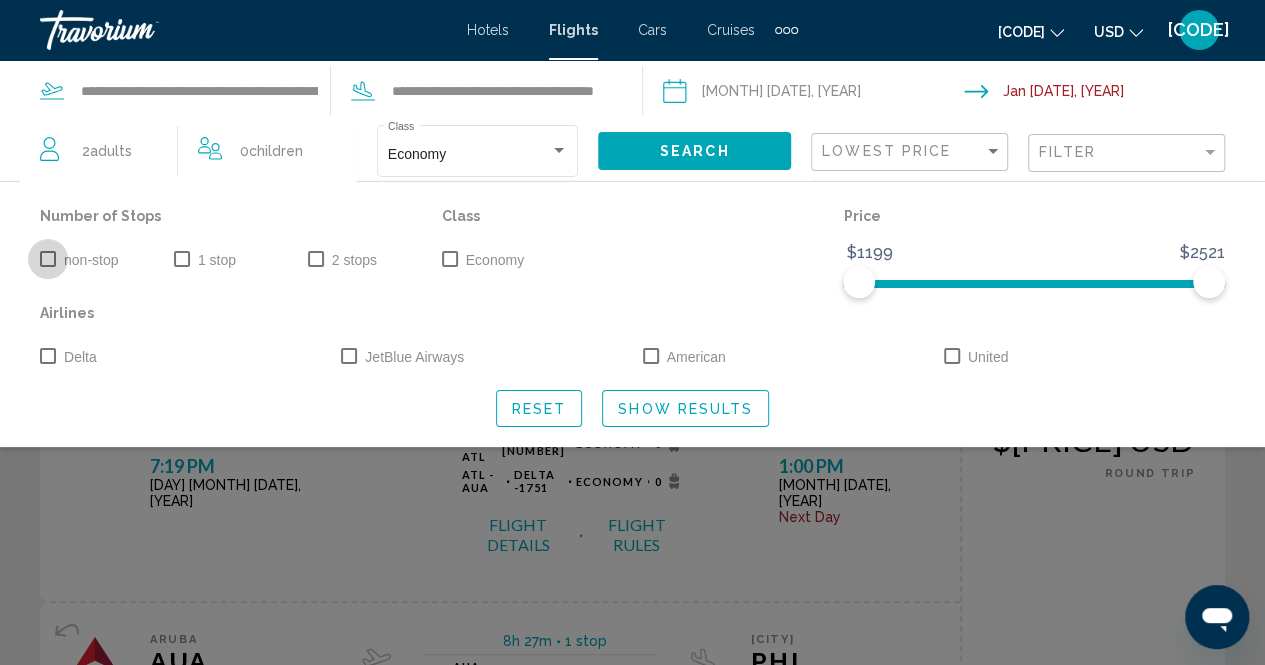 click at bounding box center (48, 259) 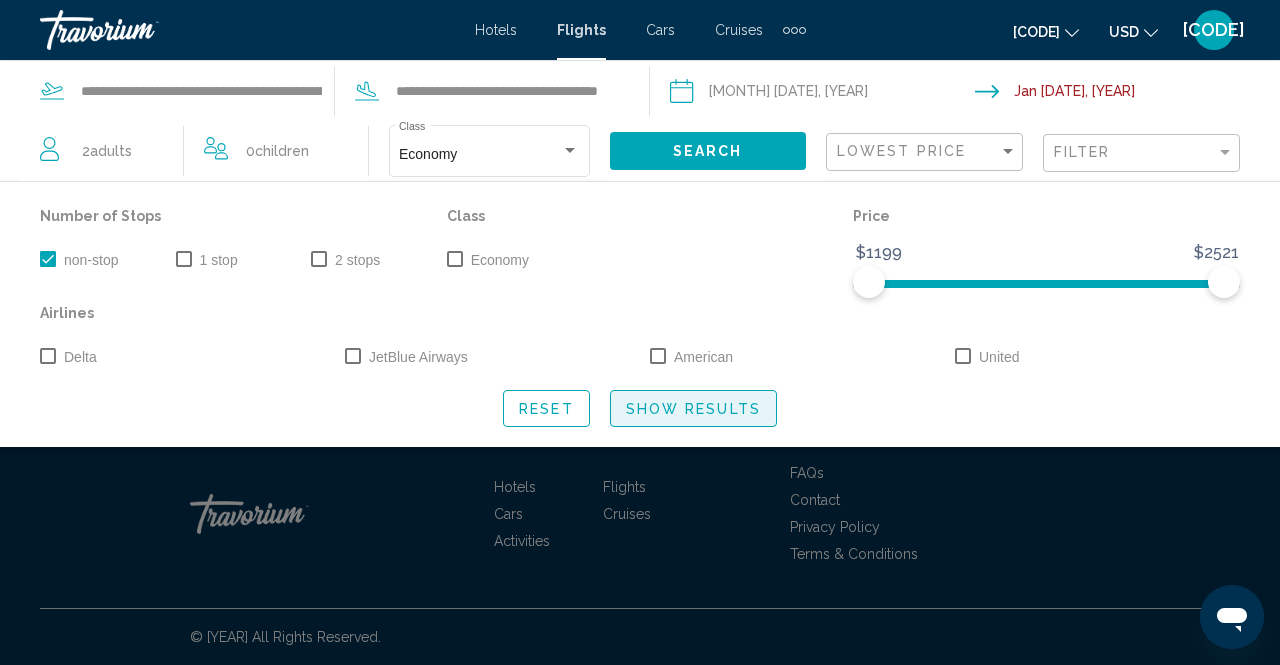 click on "Show Results" at bounding box center [693, 408] 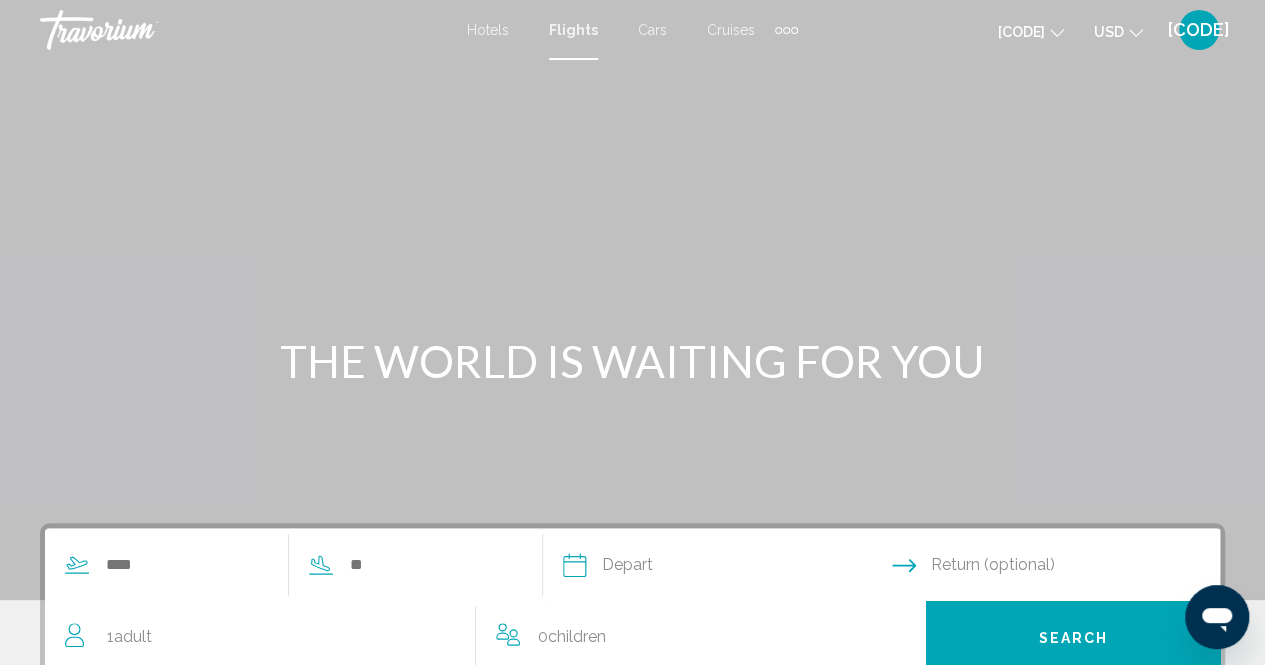 click on "Flights" at bounding box center [573, 30] 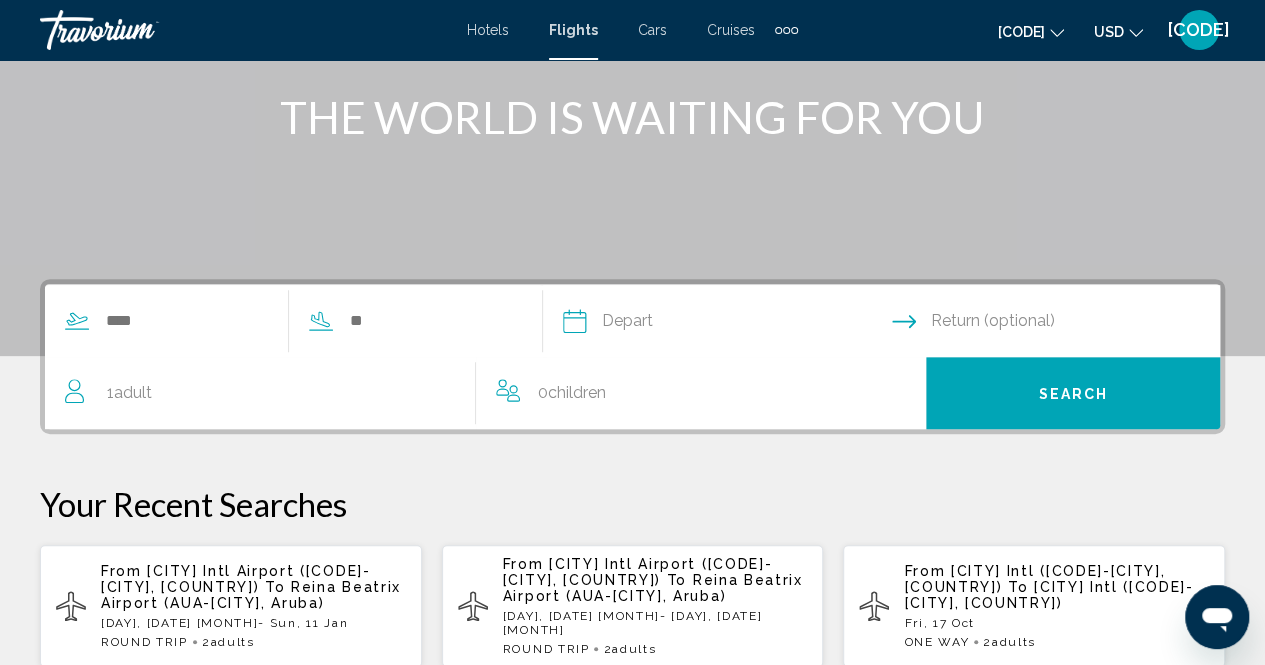 scroll, scrollTop: 246, scrollLeft: 0, axis: vertical 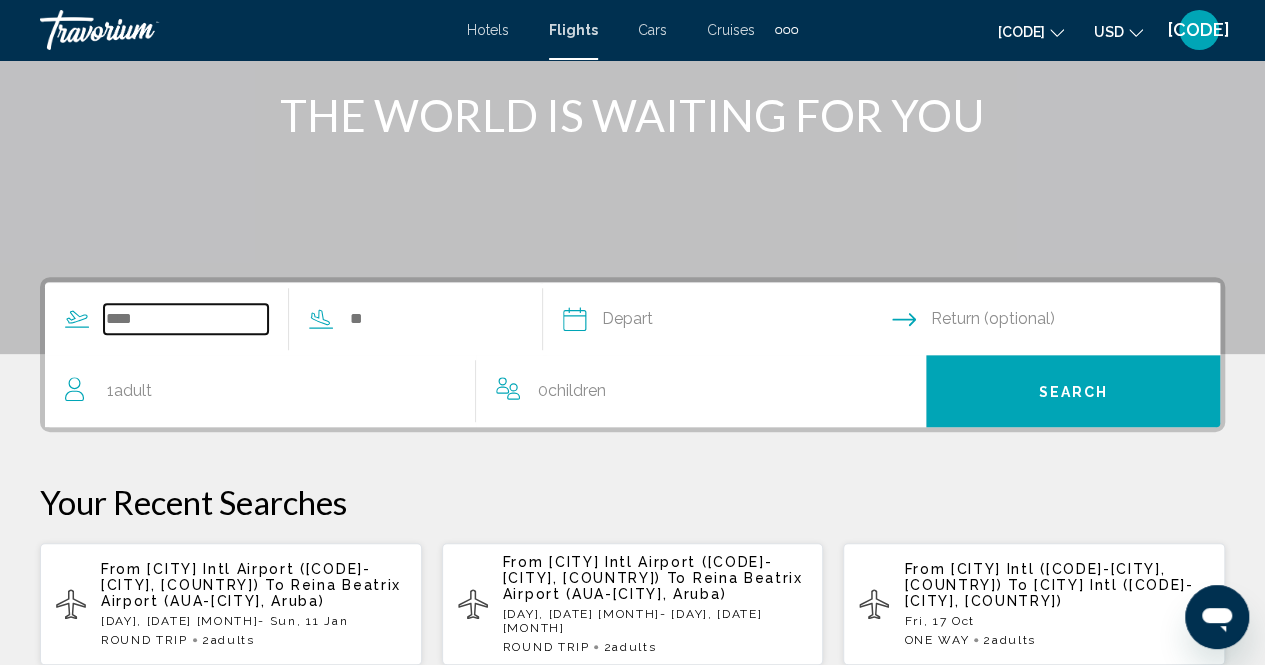 click at bounding box center (186, 319) 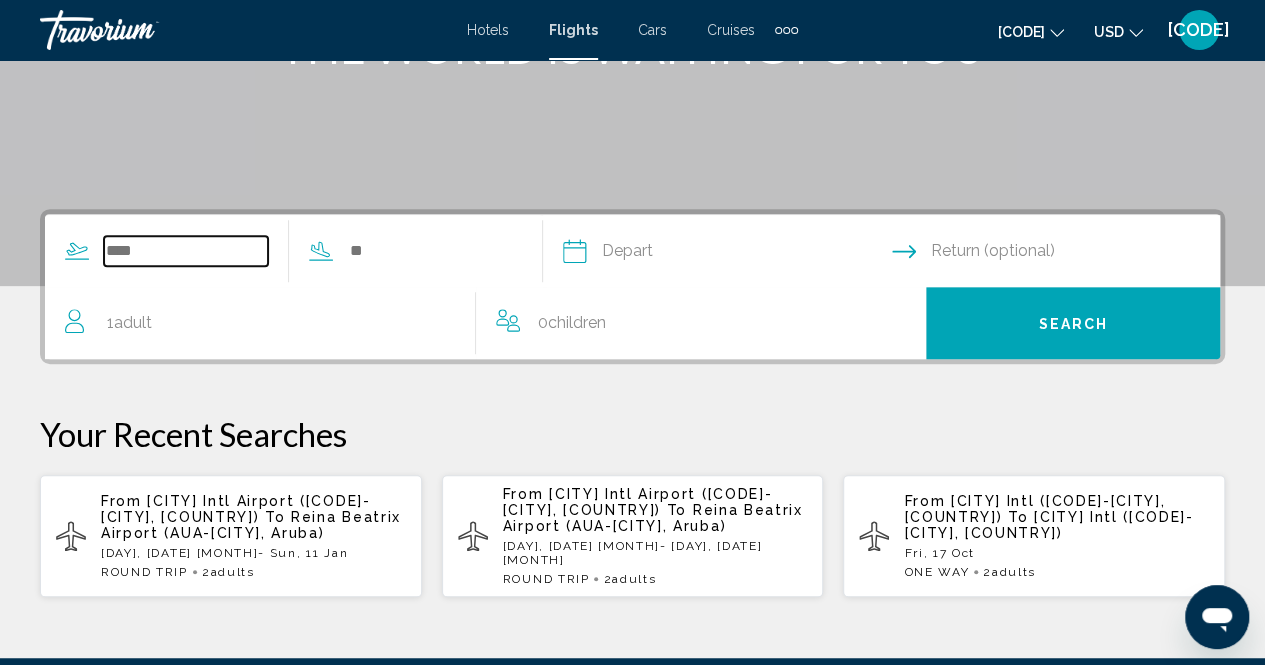 scroll, scrollTop: 458, scrollLeft: 0, axis: vertical 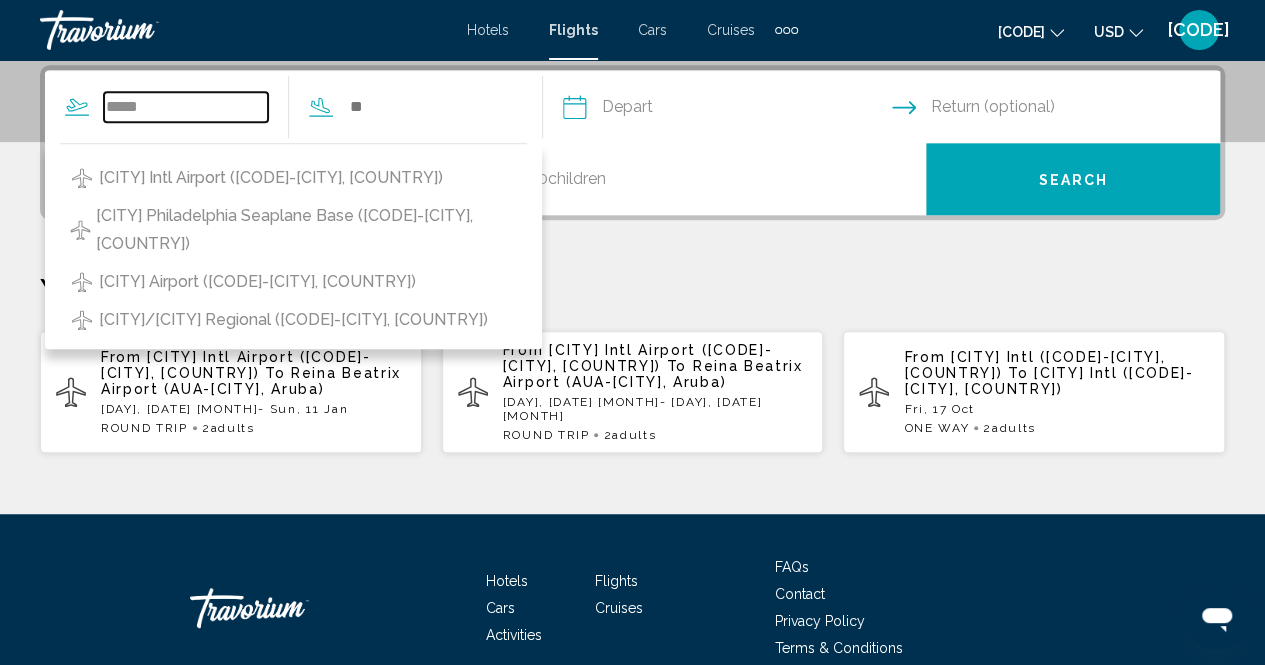 type on "*****" 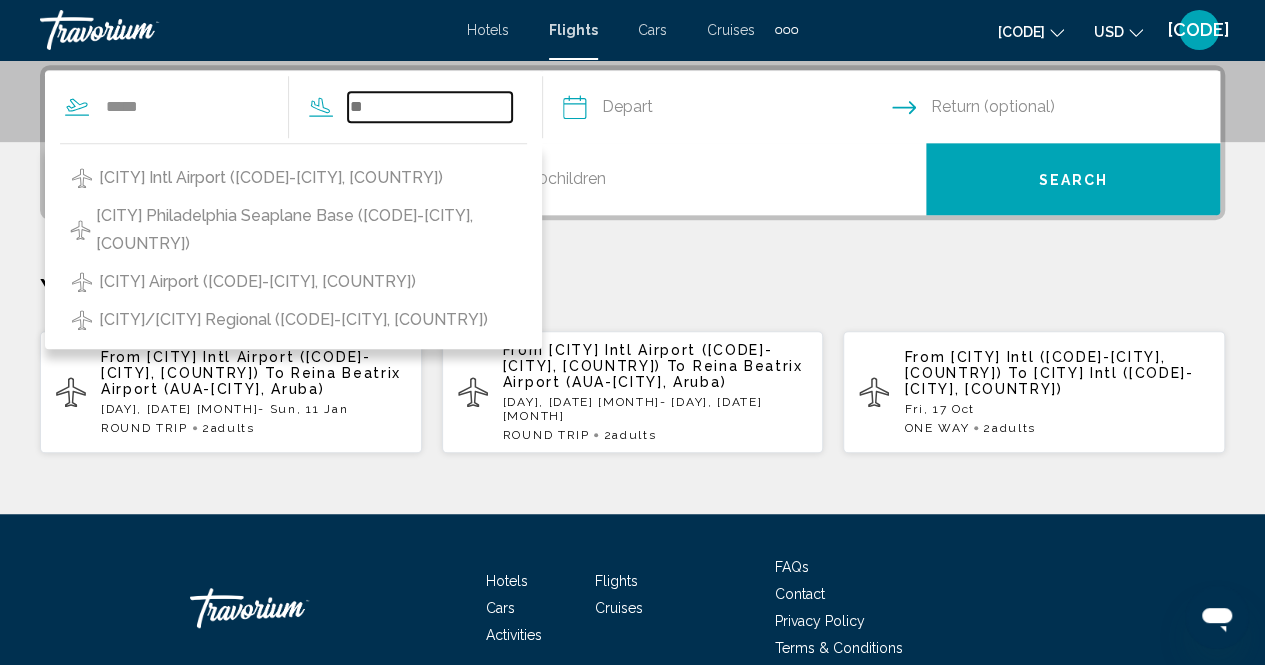 click at bounding box center [430, 107] 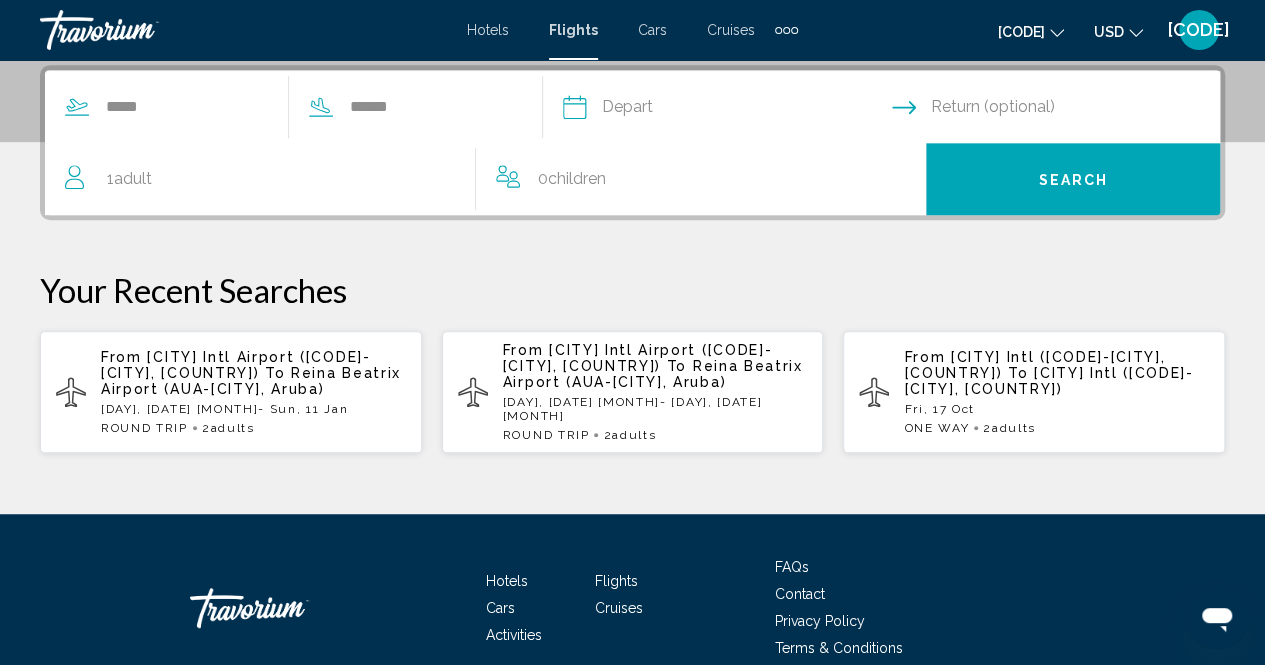 drag, startPoint x: 610, startPoint y: 109, endPoint x: 539, endPoint y: 243, distance: 151.64761 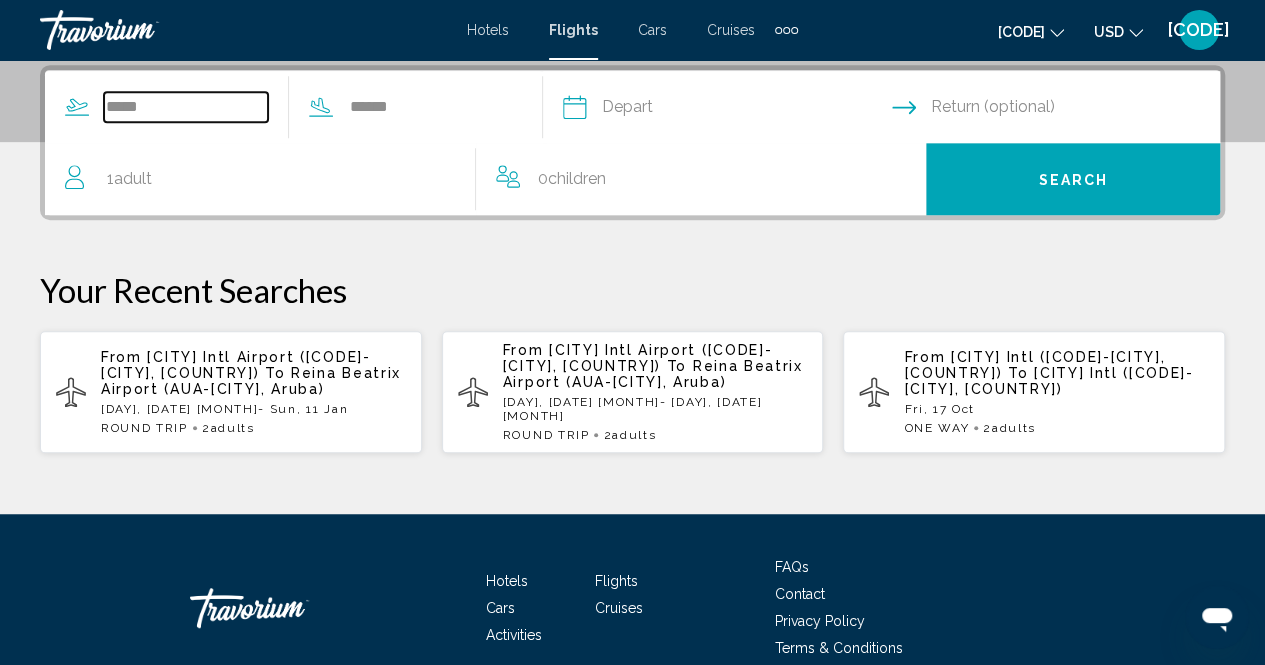 click on "*****" at bounding box center [186, 107] 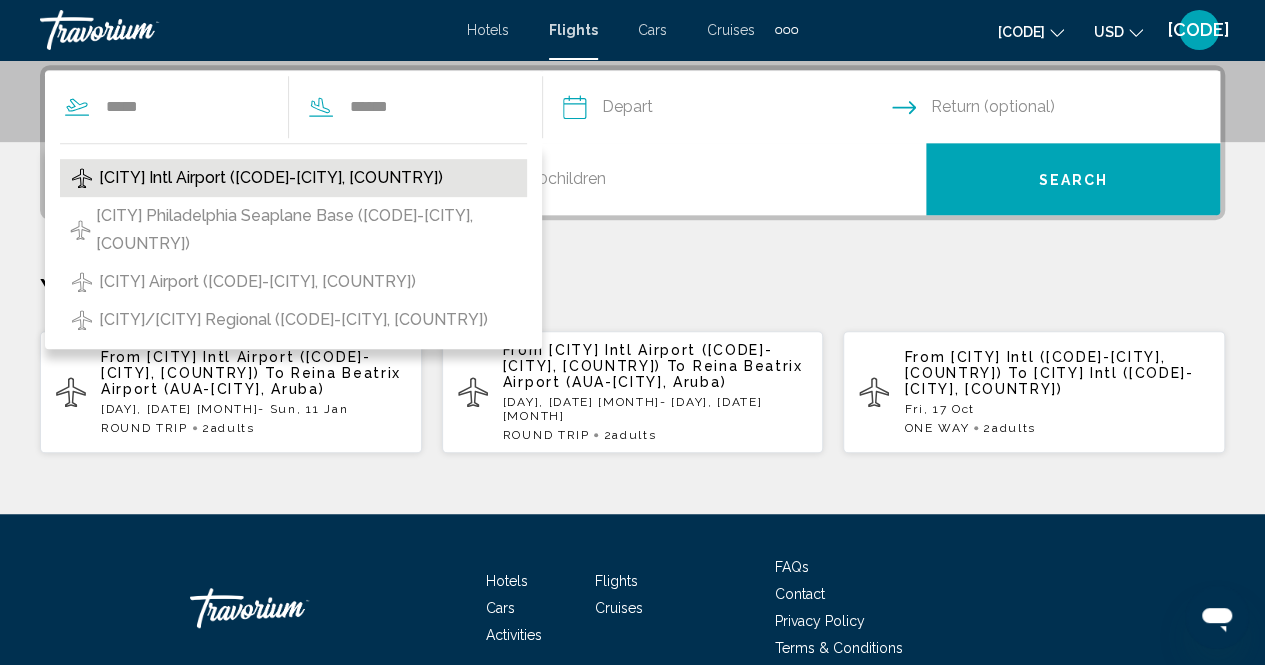click on "[CITY] Intl Airport ([CODE]-[CITY], [COUNTRY])" at bounding box center (271, 178) 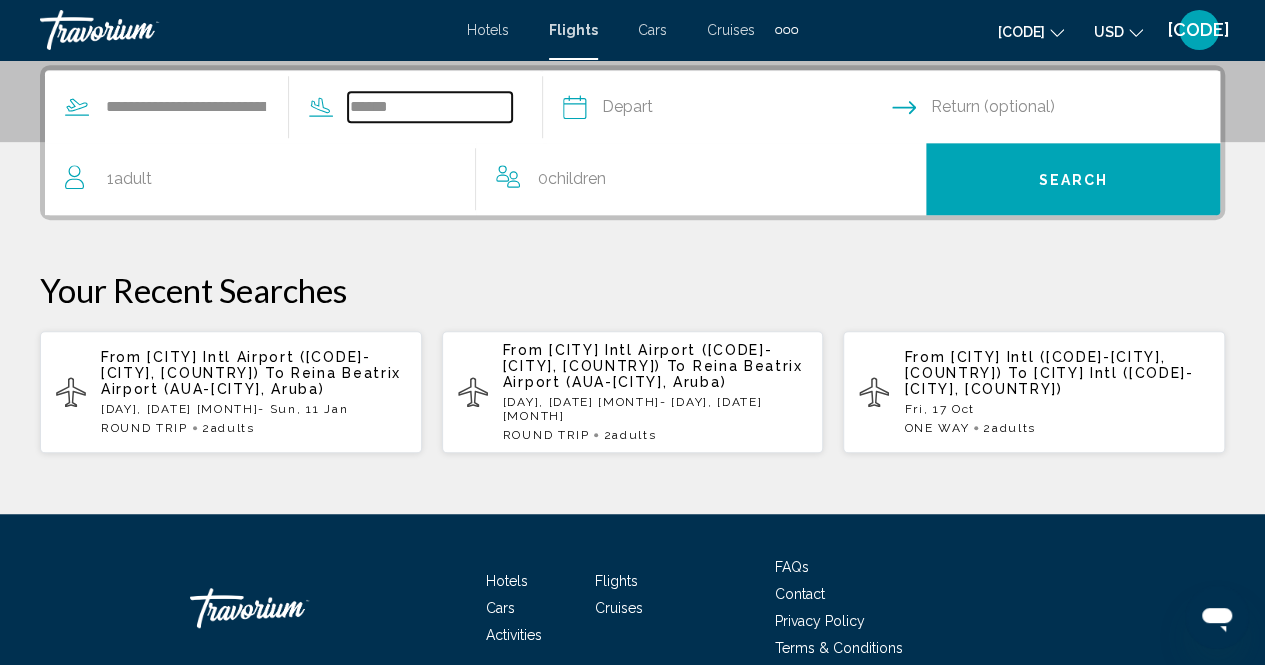 click on "******" at bounding box center [430, 107] 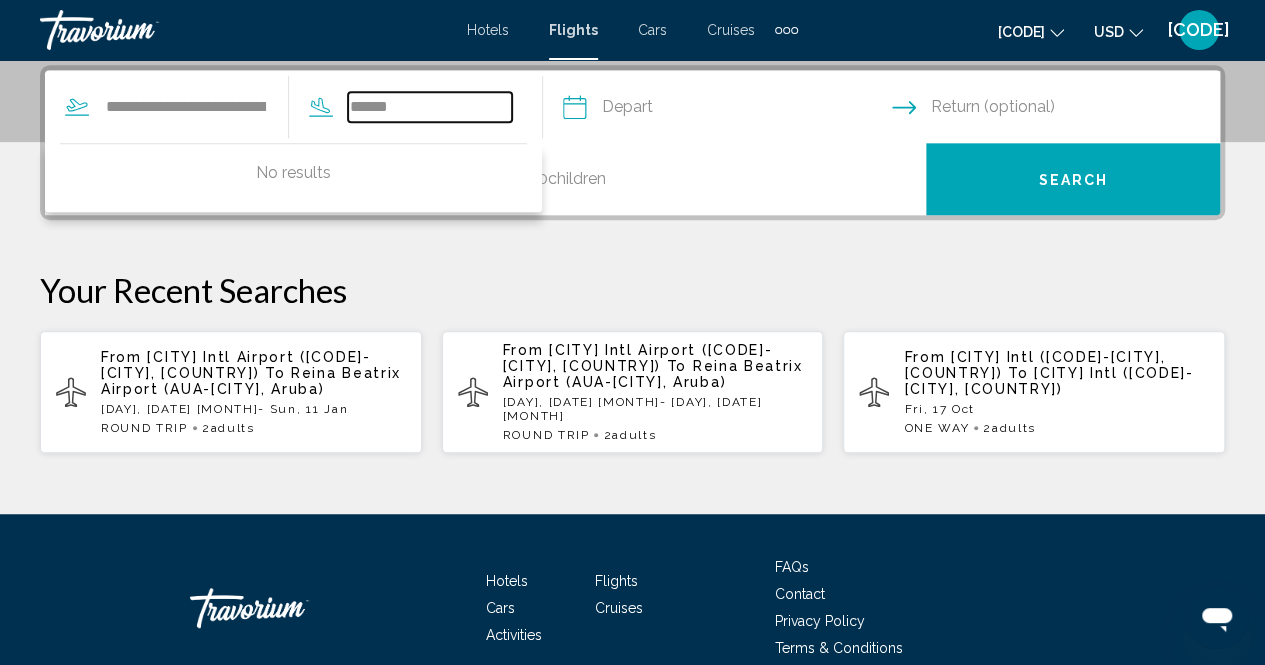 click on "******" at bounding box center [430, 107] 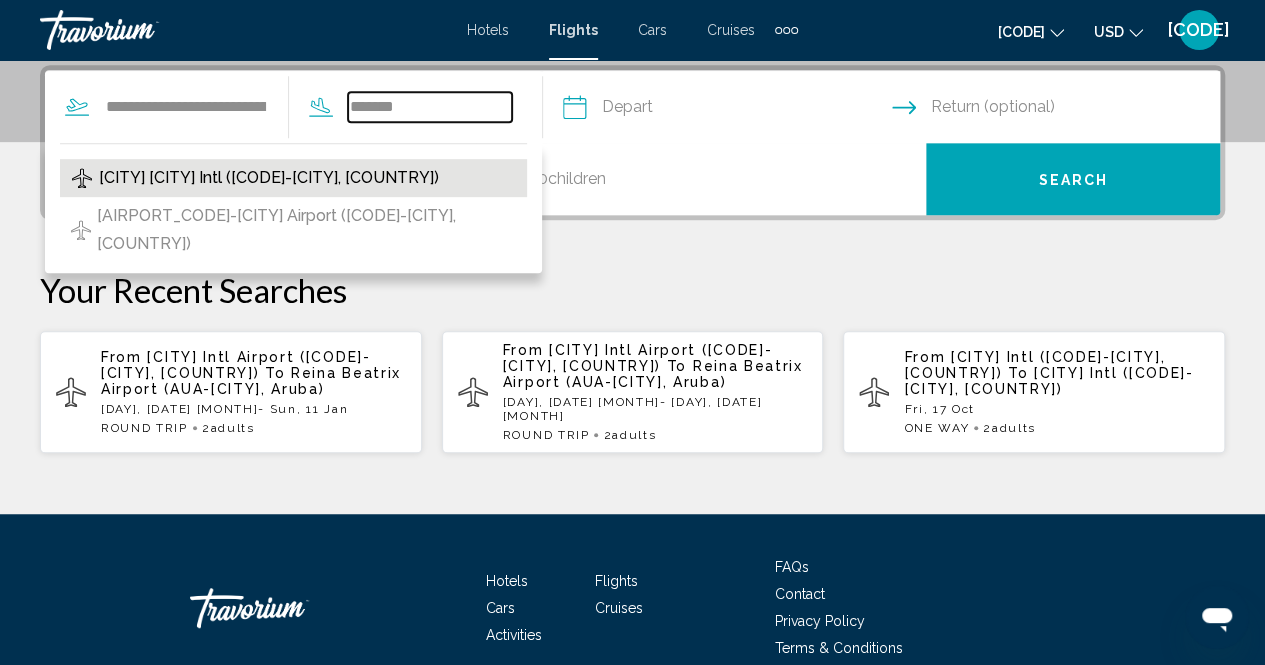 type on "*******" 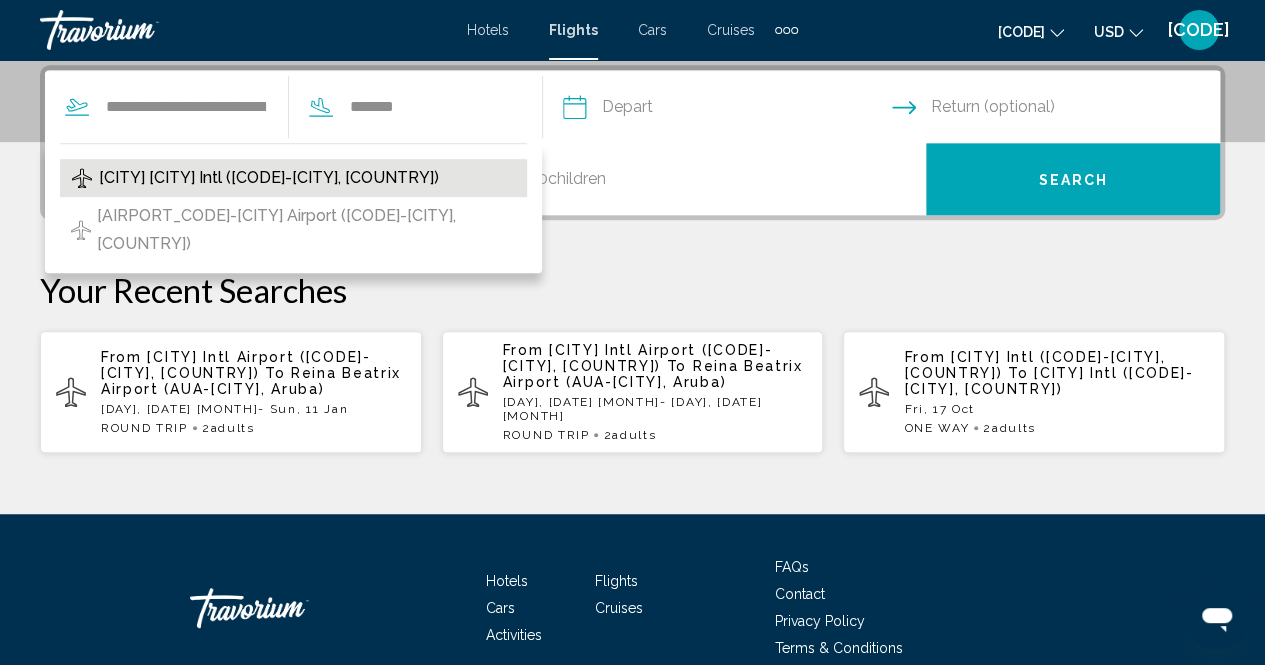 click on "[CITY] [CITY] Intl  ([CODE]-[CITY], [COUNTRY])" at bounding box center [269, 178] 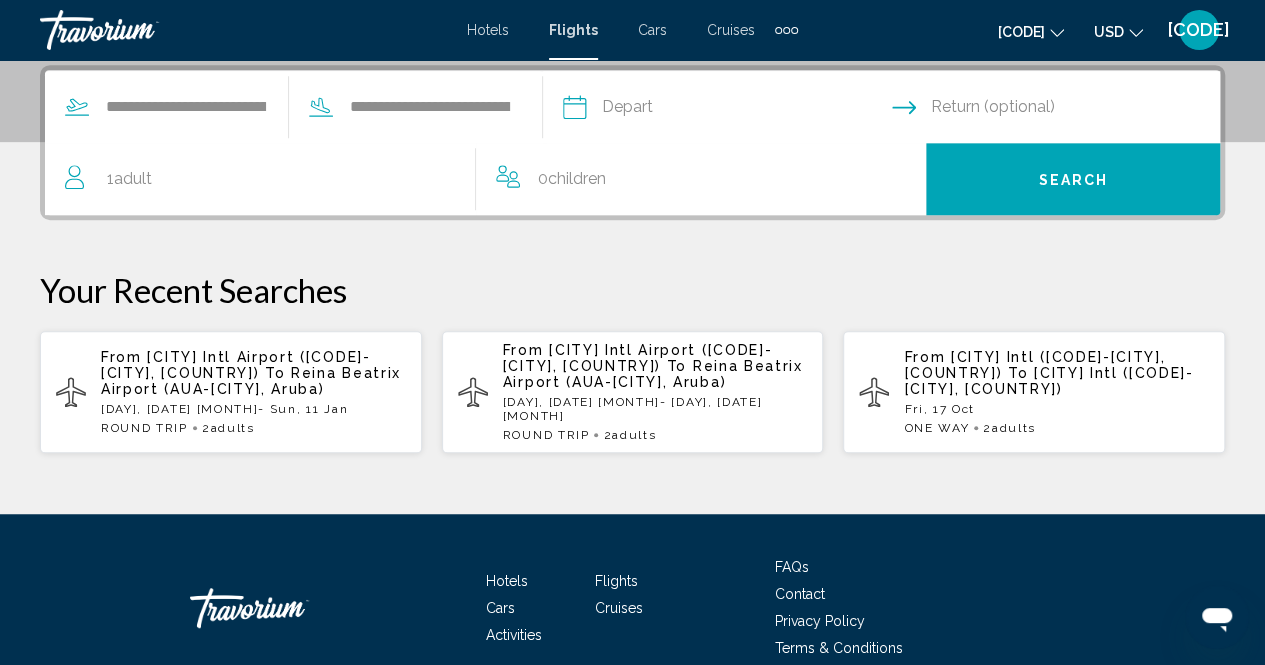 click at bounding box center [726, 110] 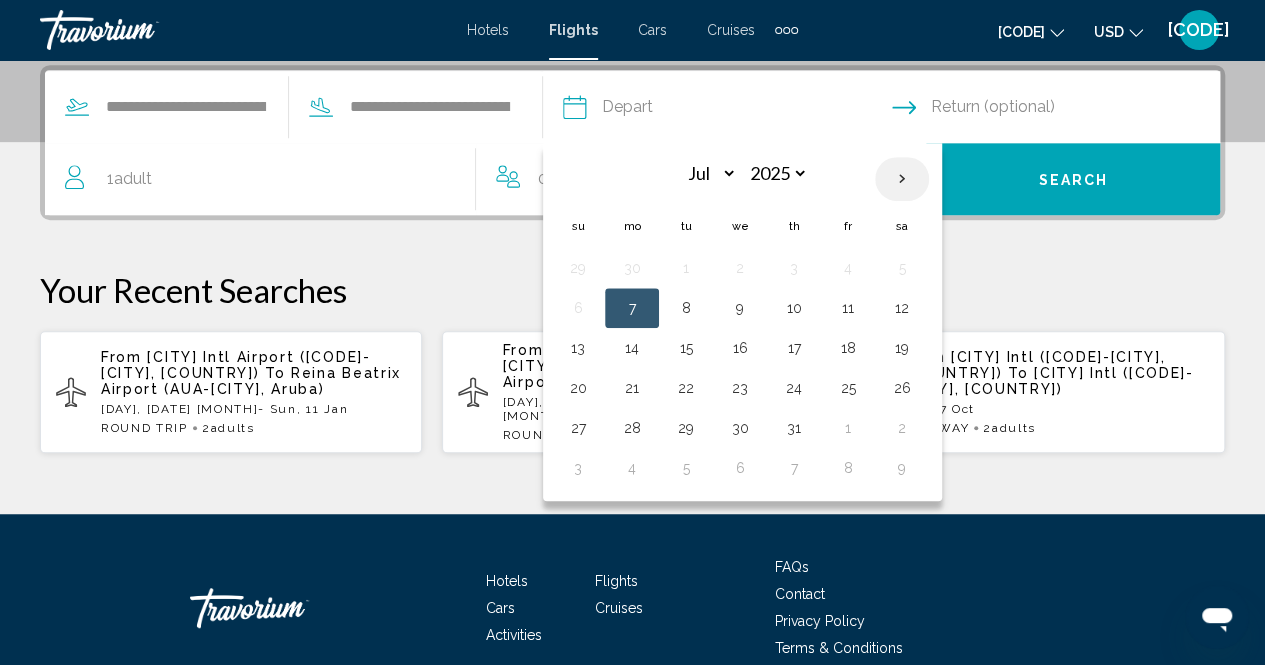 click at bounding box center (902, 179) 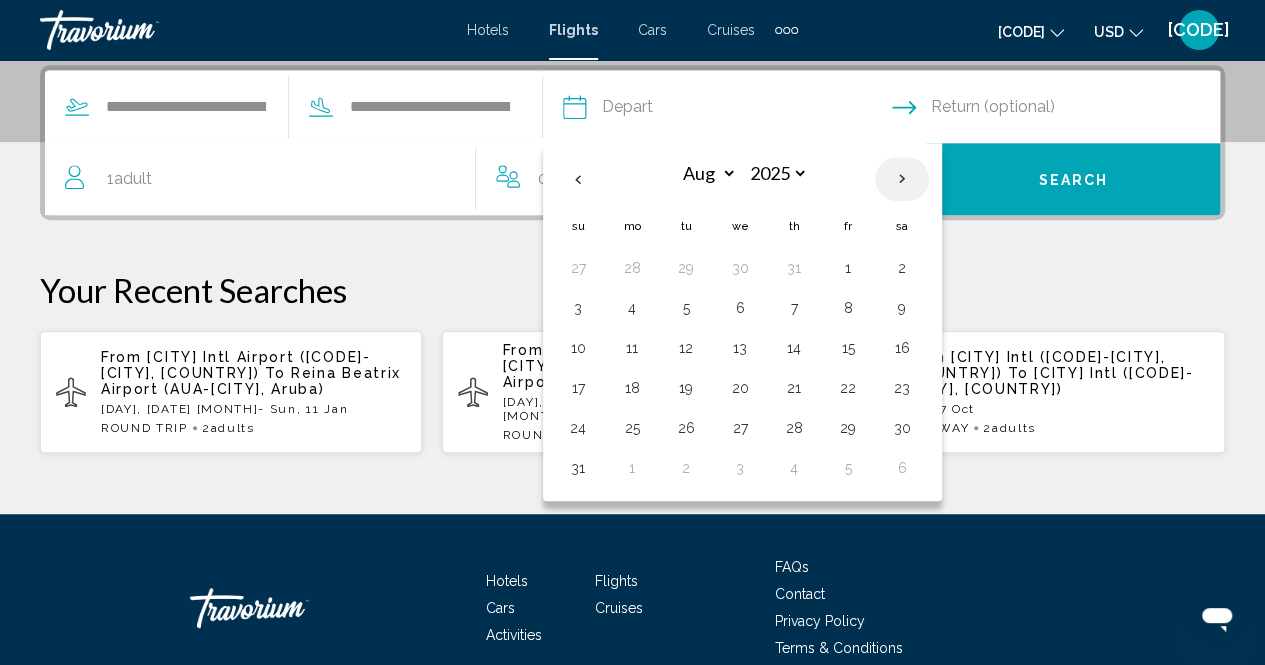 click at bounding box center [902, 179] 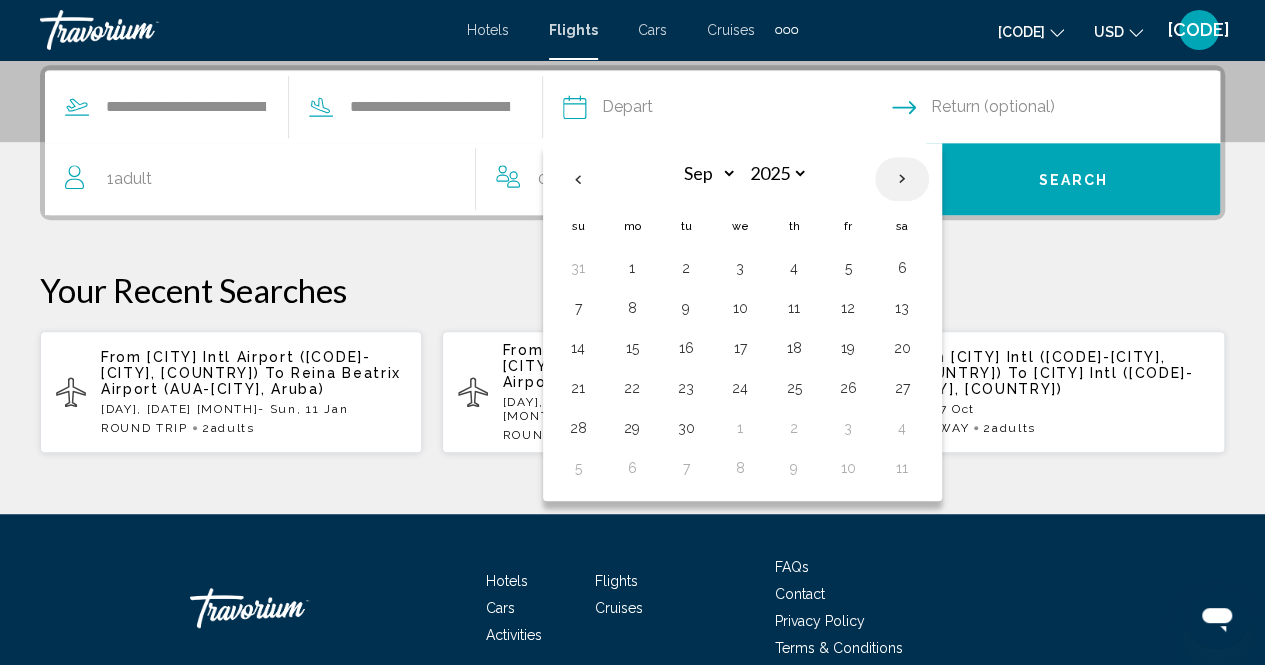 click at bounding box center (902, 179) 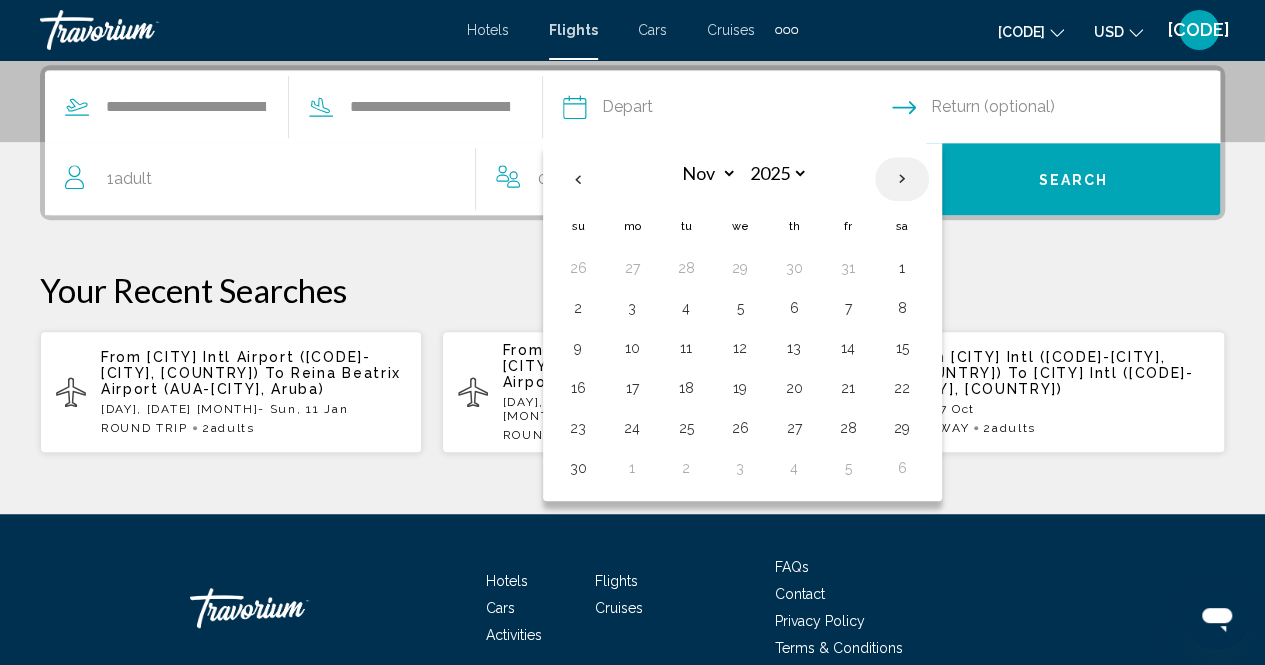 click at bounding box center (902, 179) 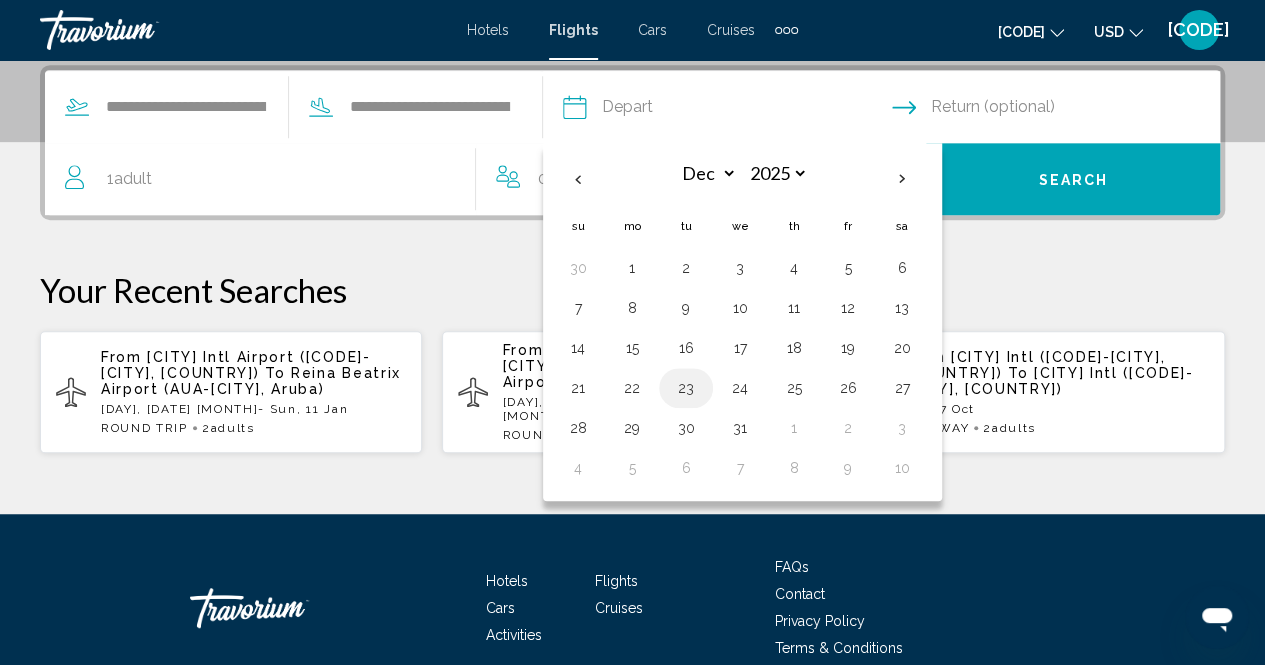 click on "23" at bounding box center (686, 388) 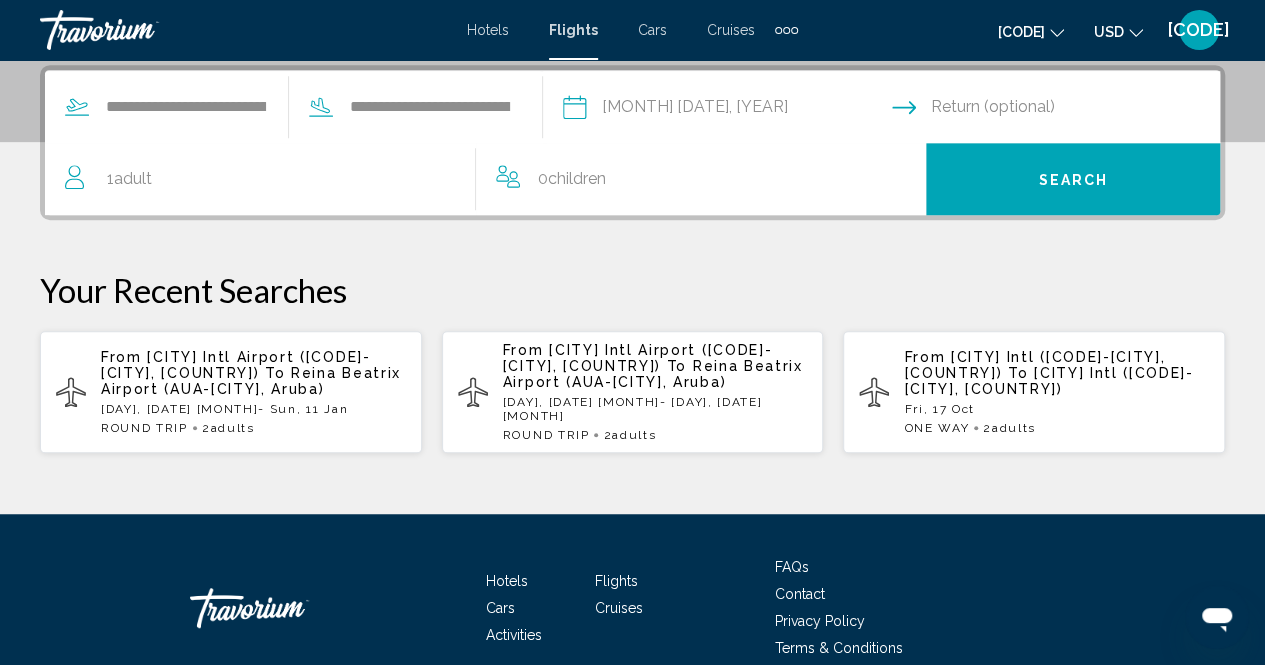 click at bounding box center [1060, 110] 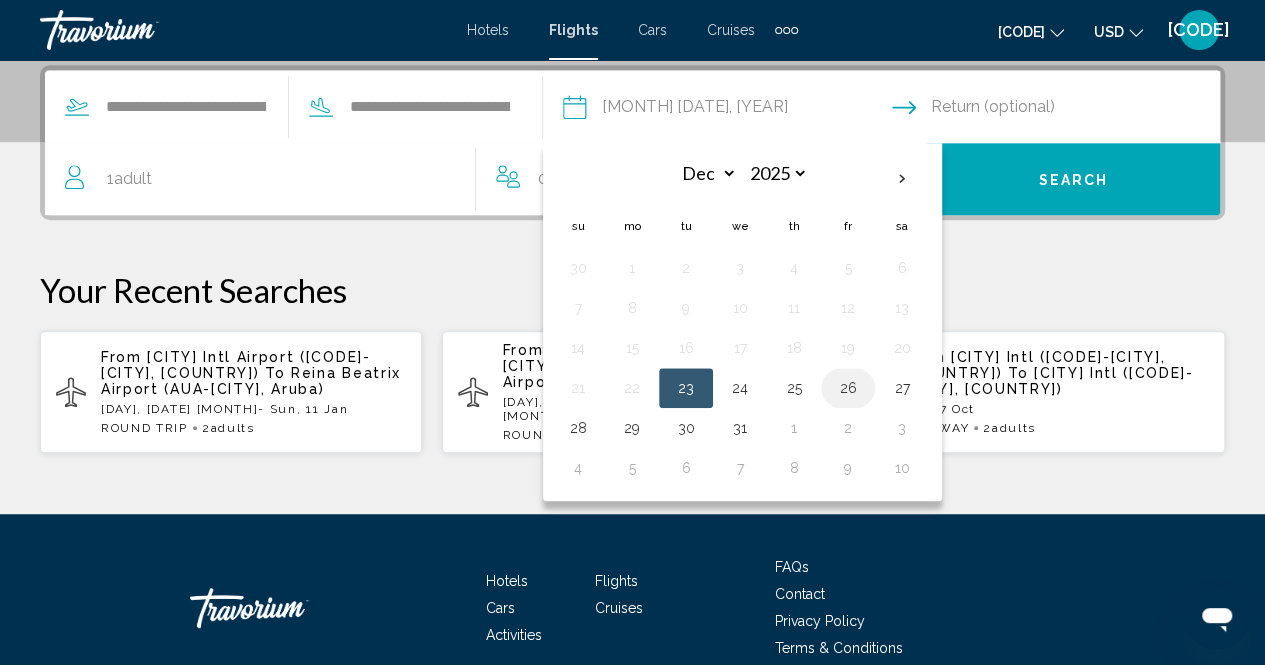 click on "26" at bounding box center (848, 388) 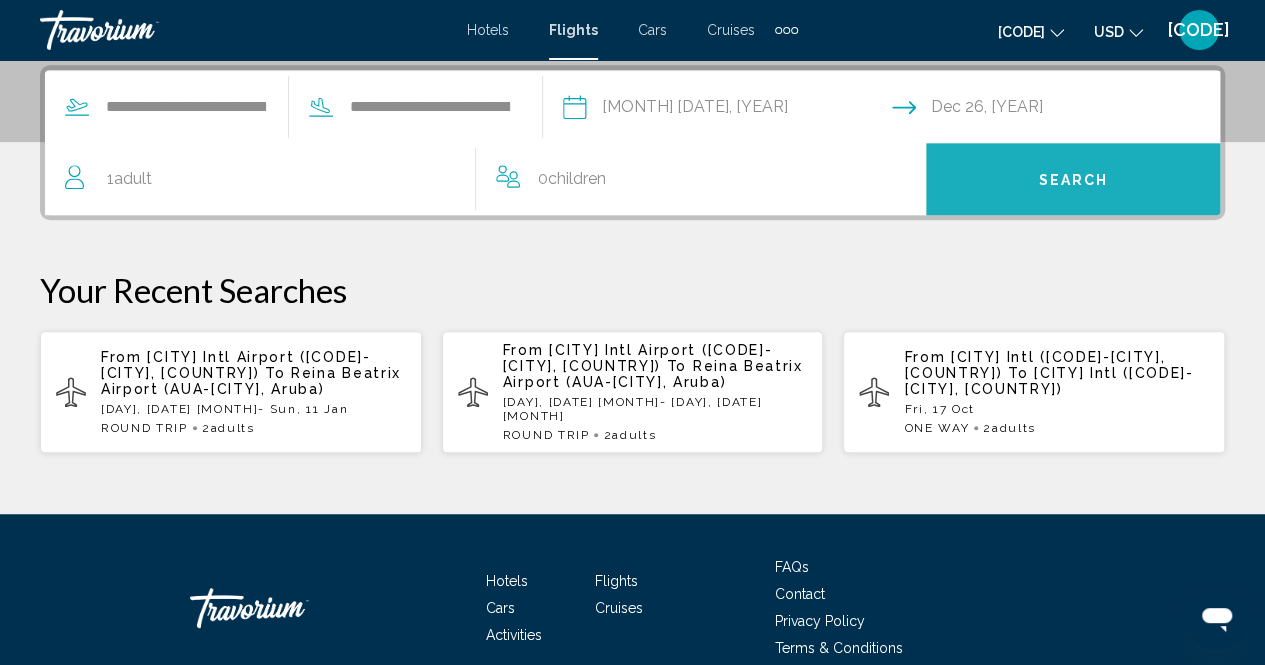 click on "Search" at bounding box center (1073, 180) 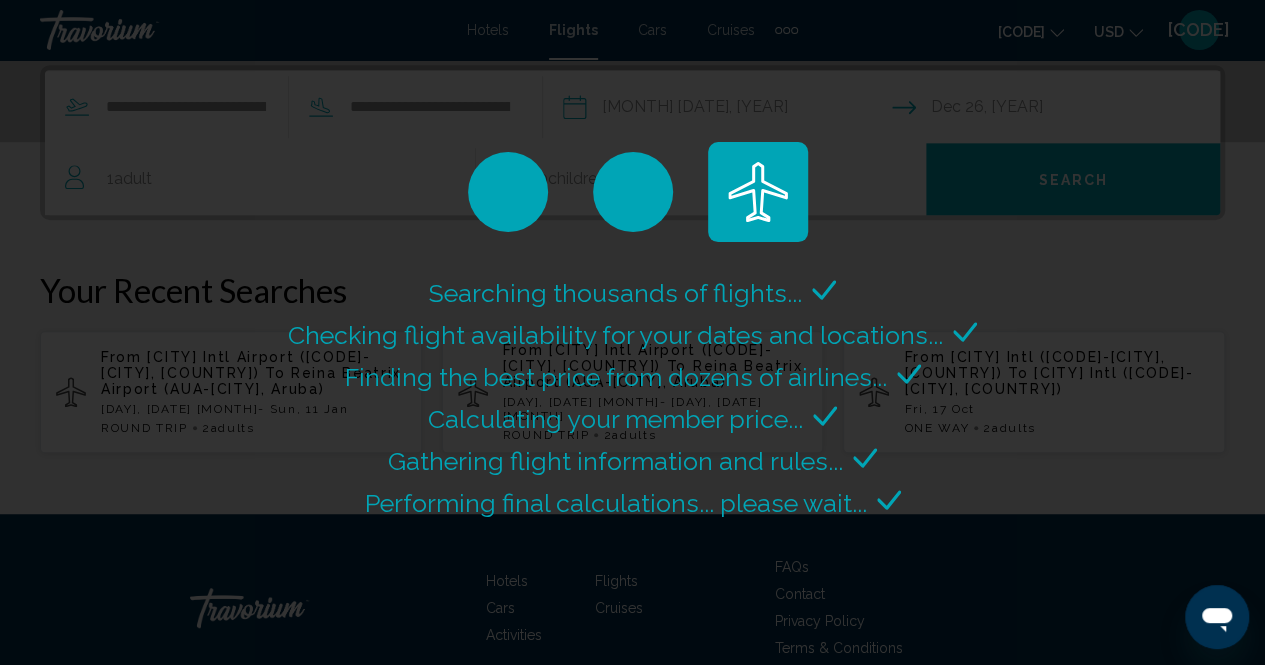 scroll, scrollTop: 0, scrollLeft: 0, axis: both 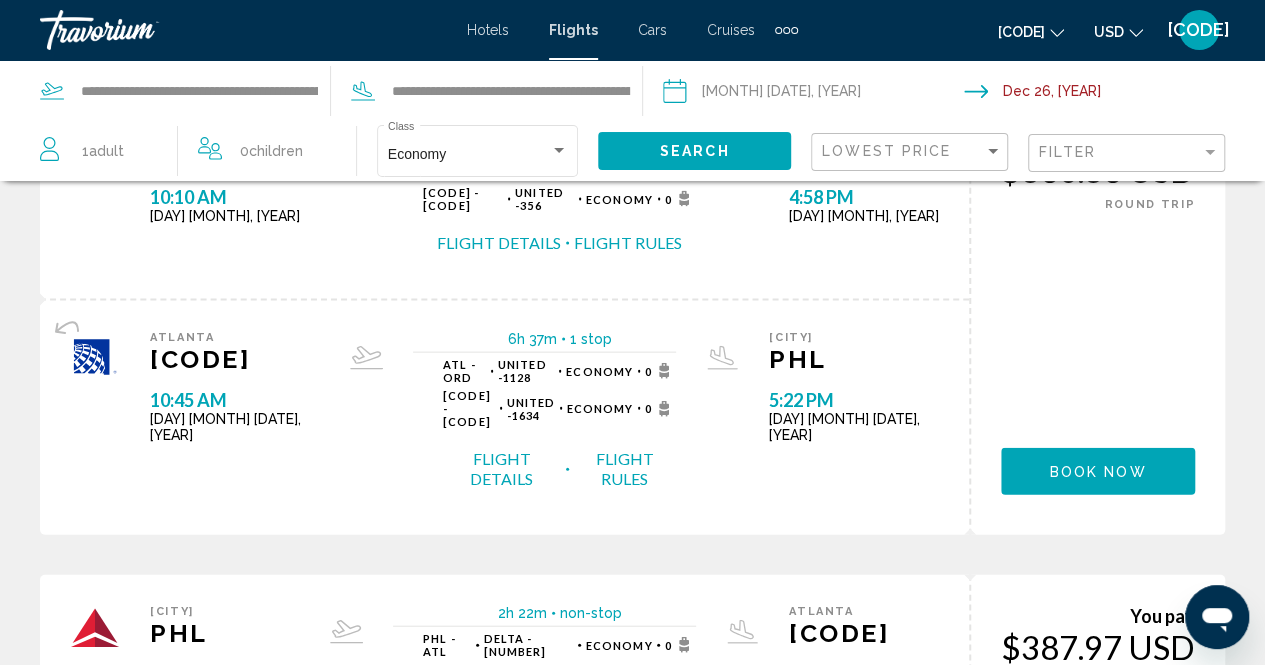 click on "2" at bounding box center [493, 1010] 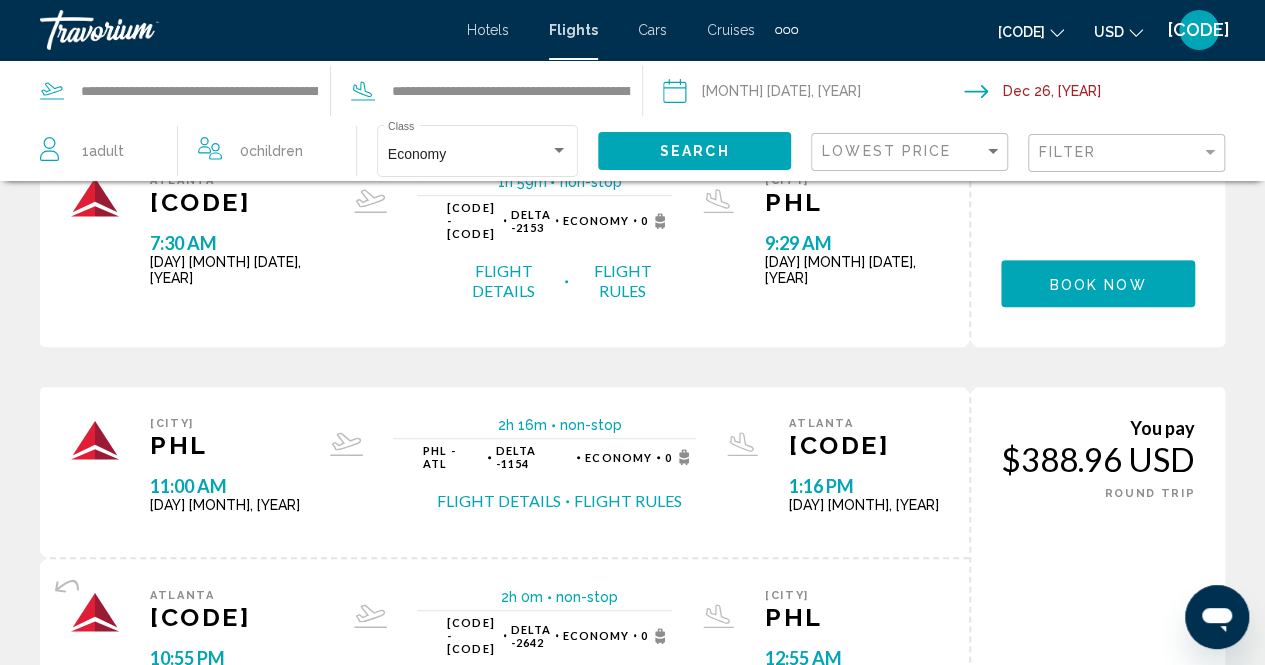 scroll, scrollTop: 0, scrollLeft: 0, axis: both 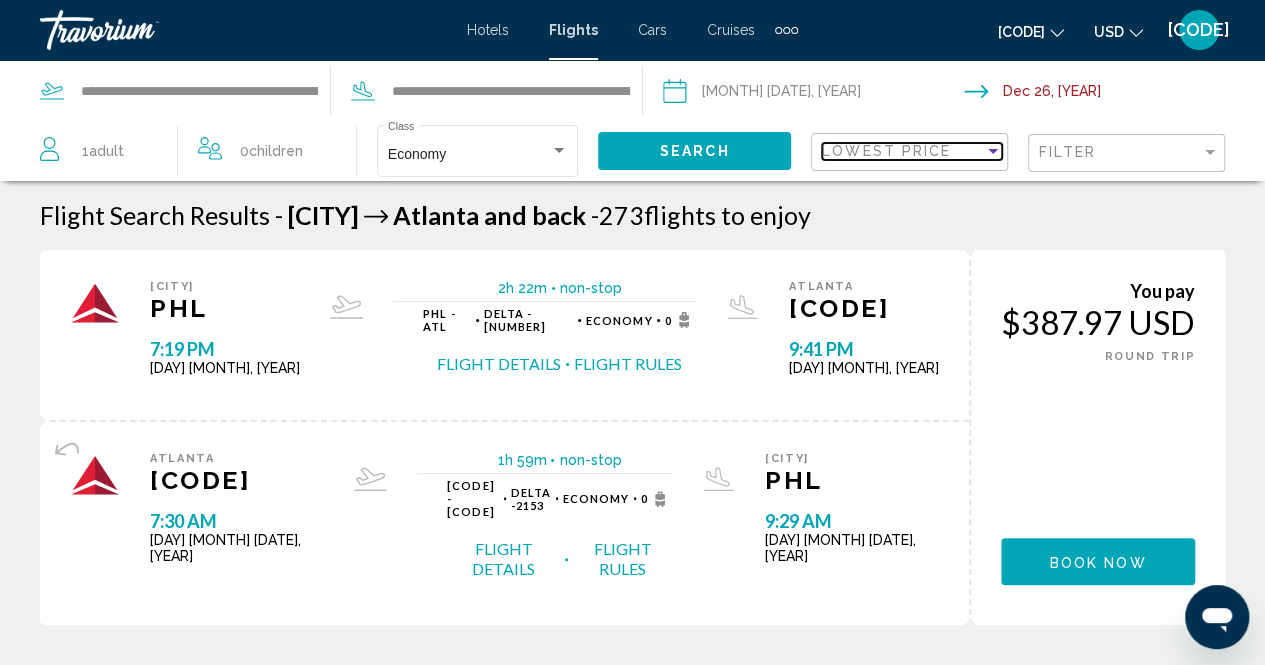 click at bounding box center [993, 151] 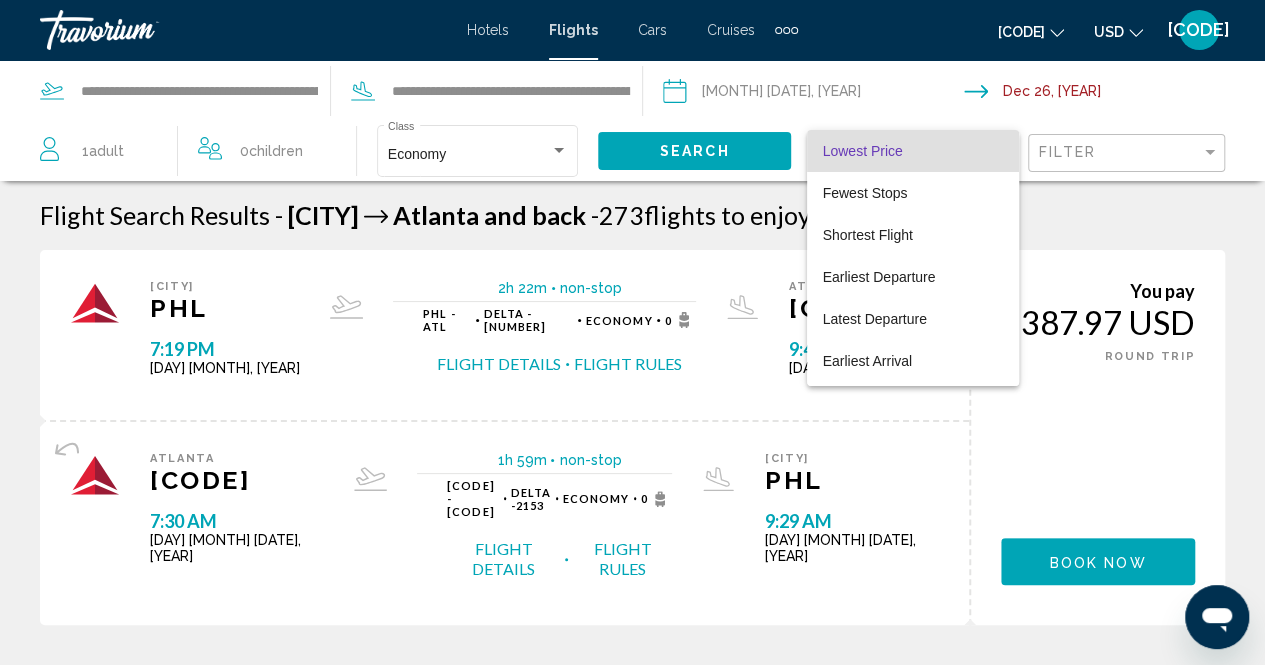 click on "Lowest Price" at bounding box center [863, 151] 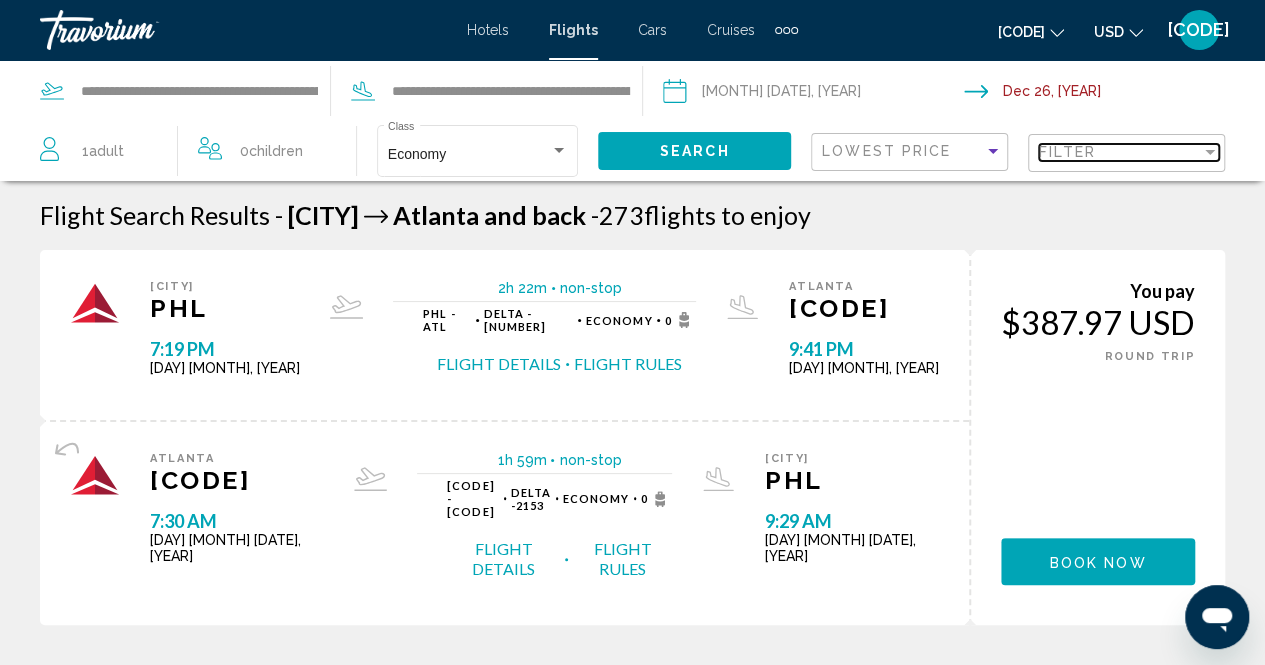 click at bounding box center [1210, 152] 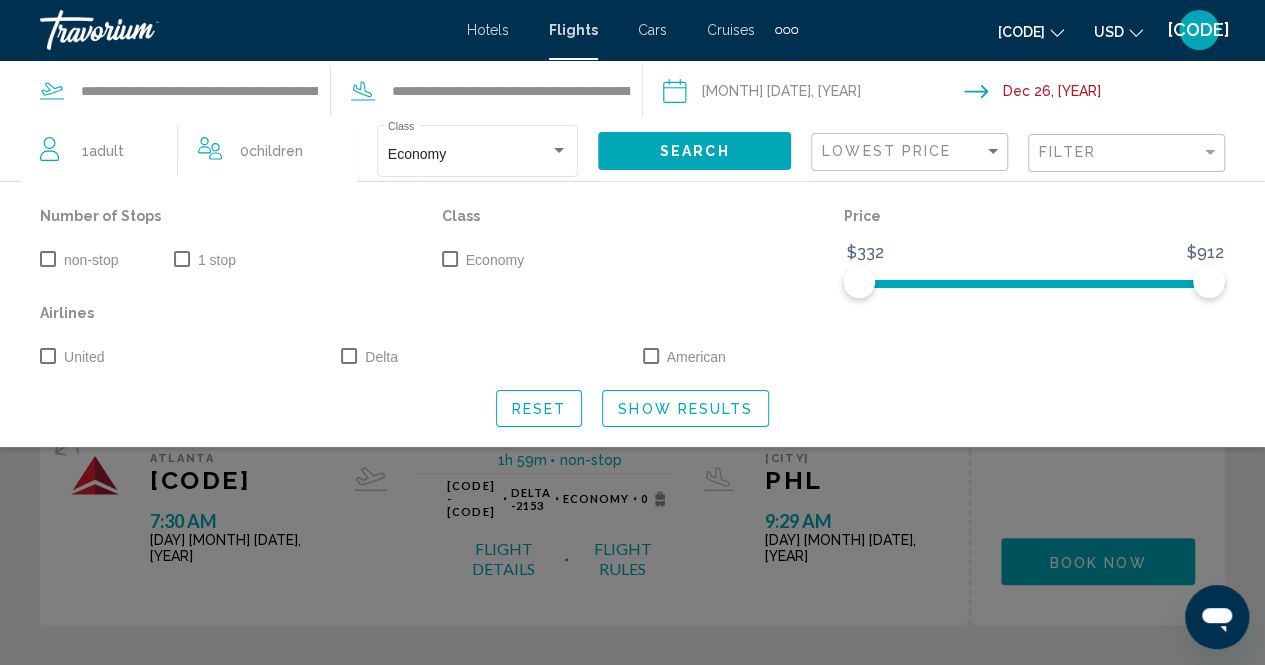 click at bounding box center (48, 259) 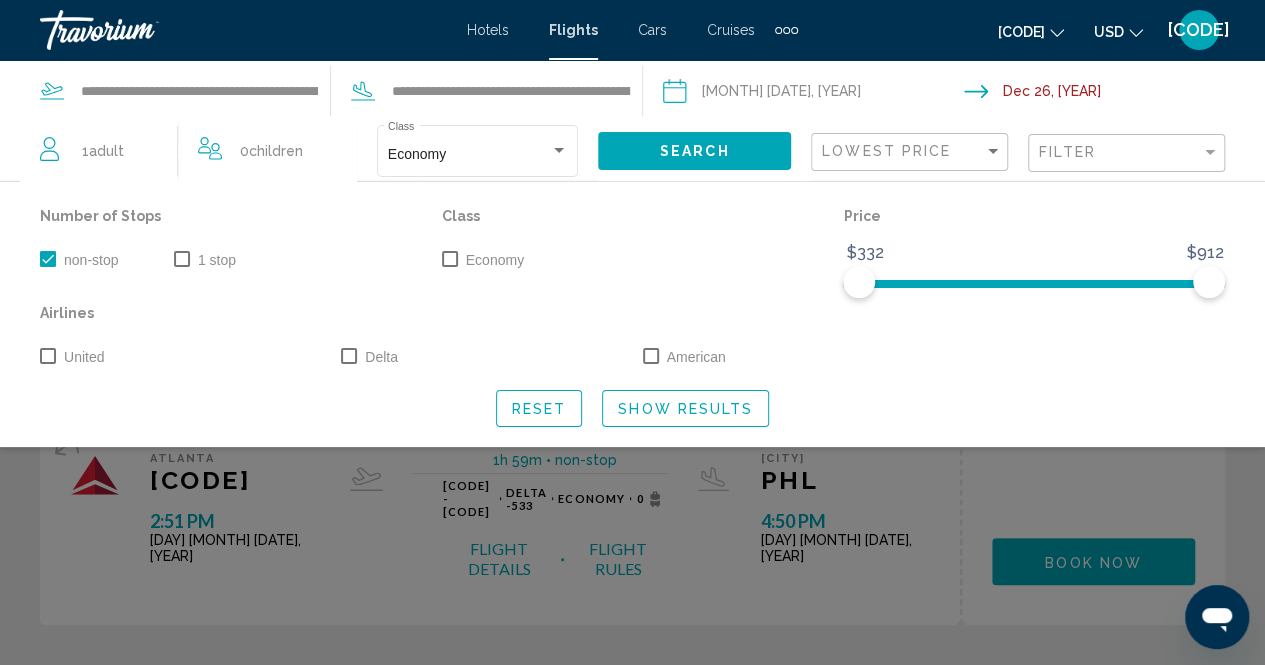 click on "Show Results" at bounding box center [685, 409] 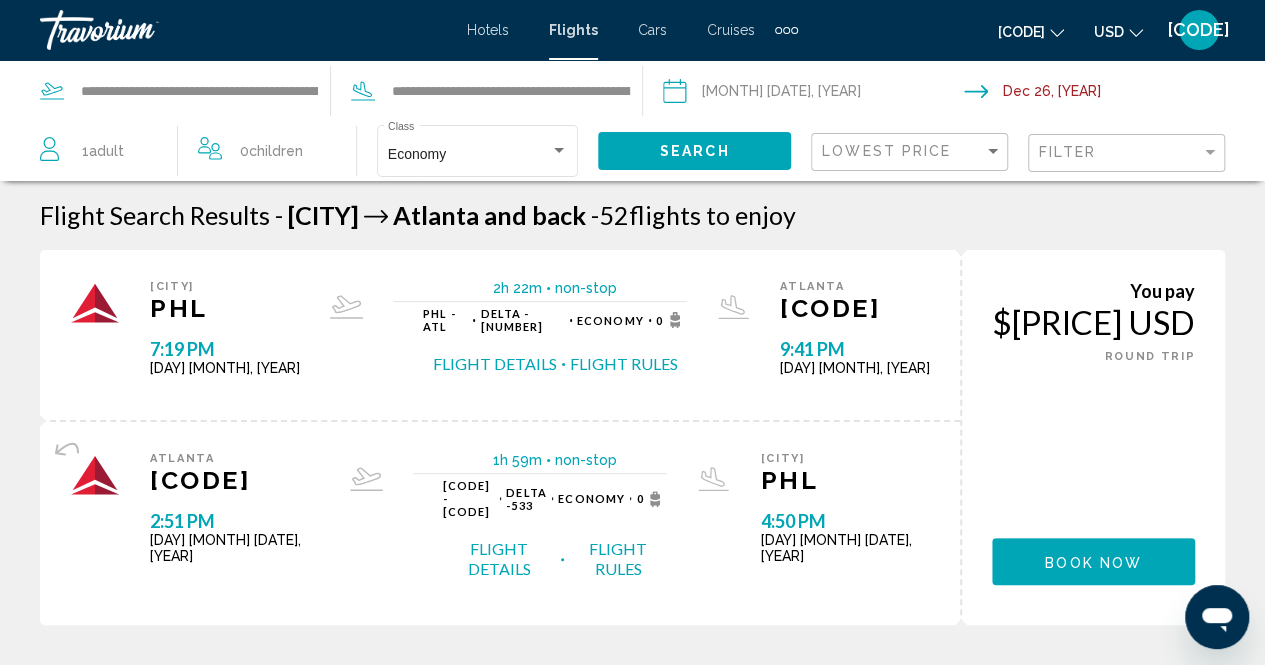 click on "Filter" at bounding box center [1129, 153] 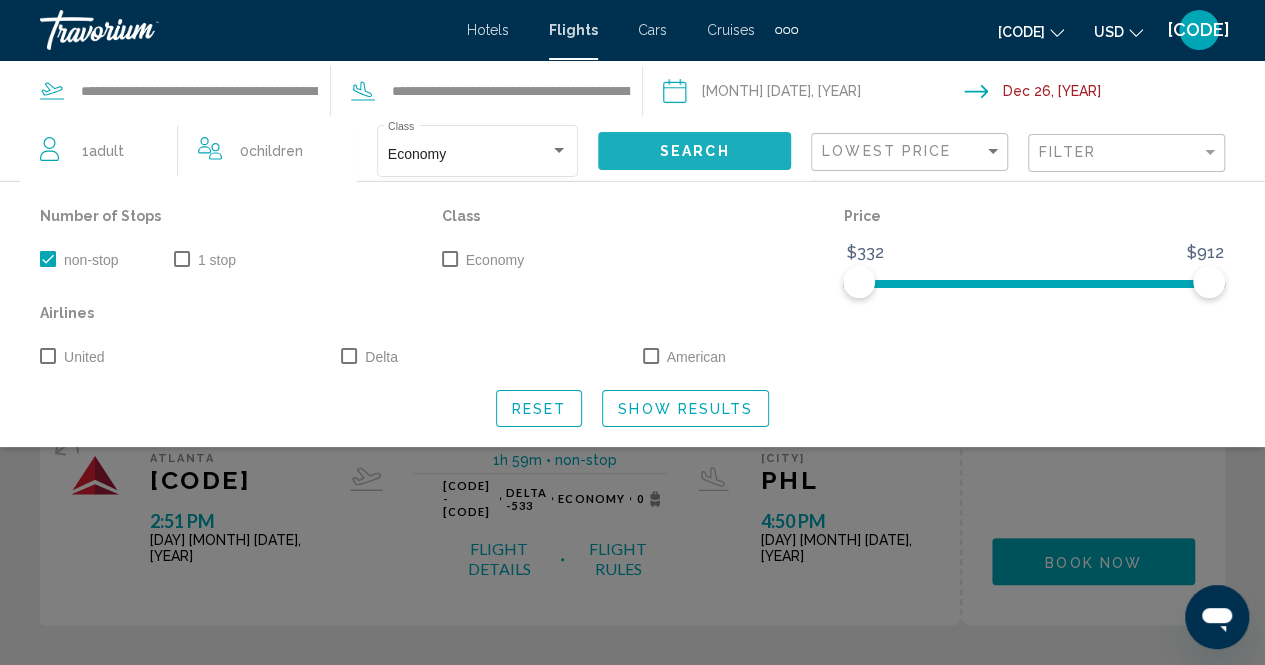 click on "Search" at bounding box center [695, 152] 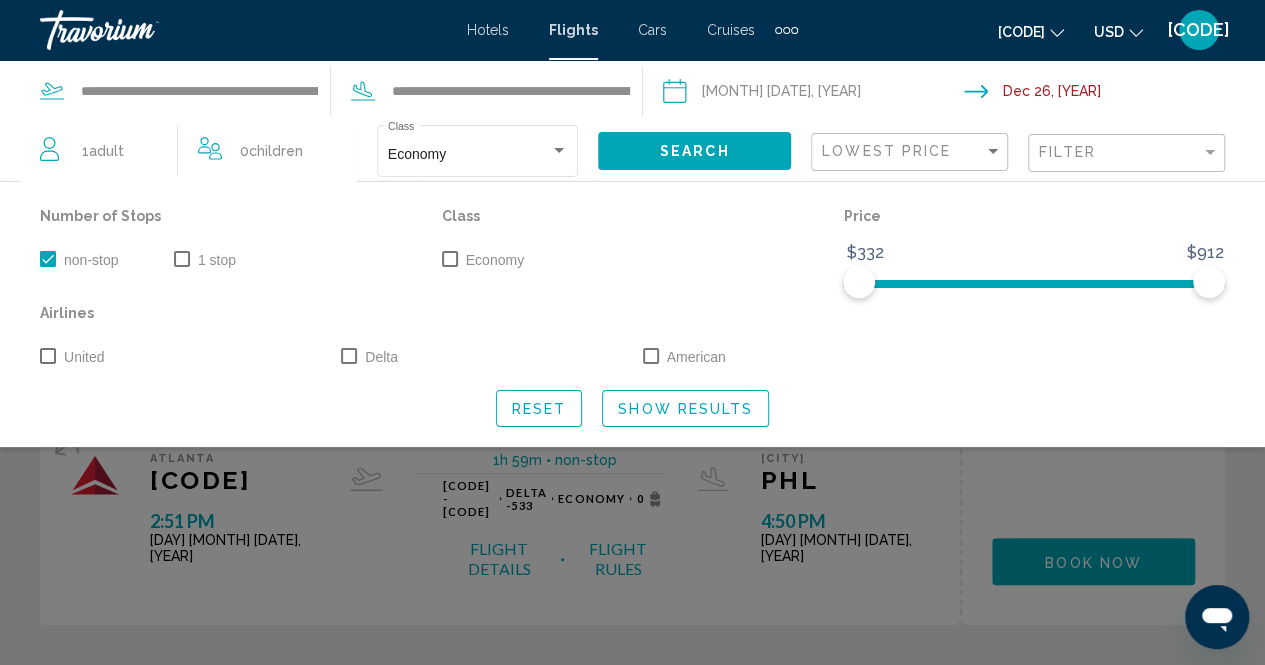 click on "1  Adult Adults" at bounding box center [109, 151] 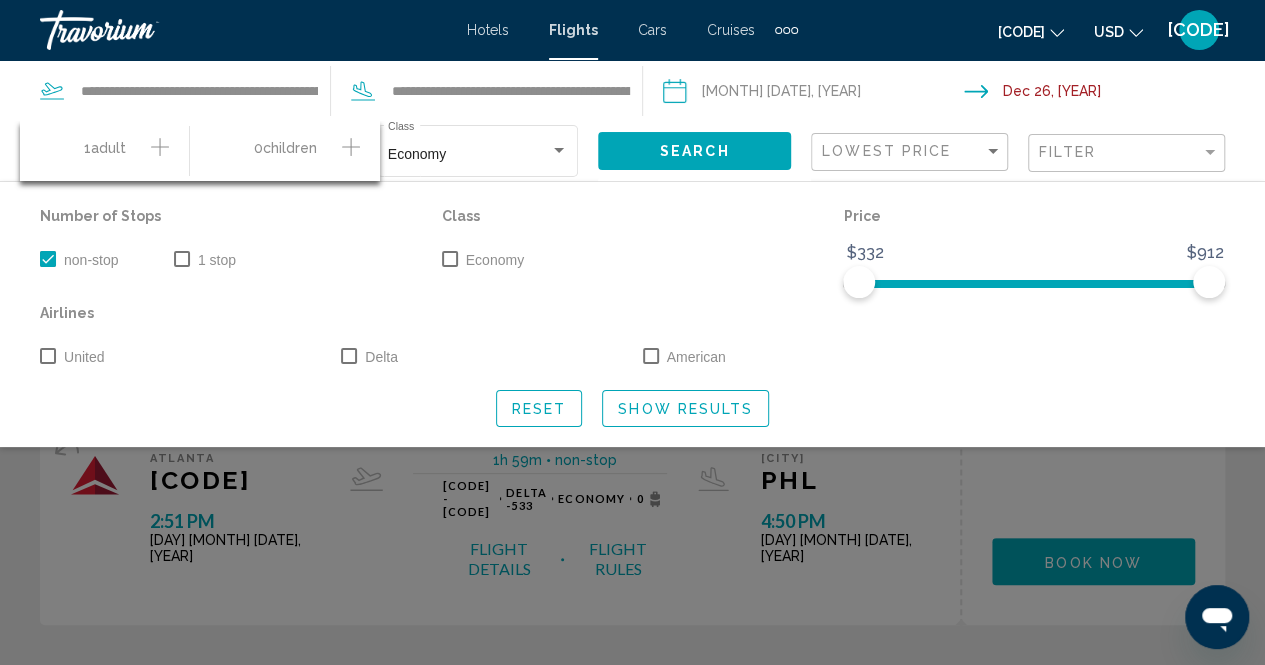 click at bounding box center (160, 147) 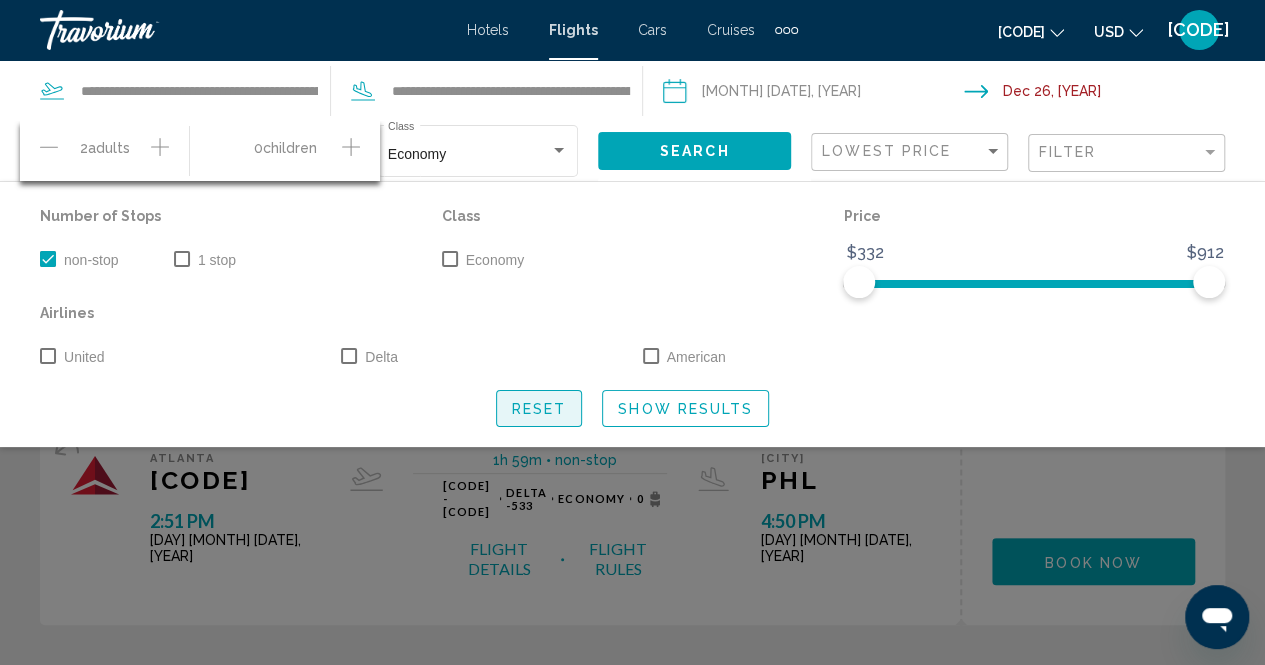 click on "Reset" at bounding box center (539, 409) 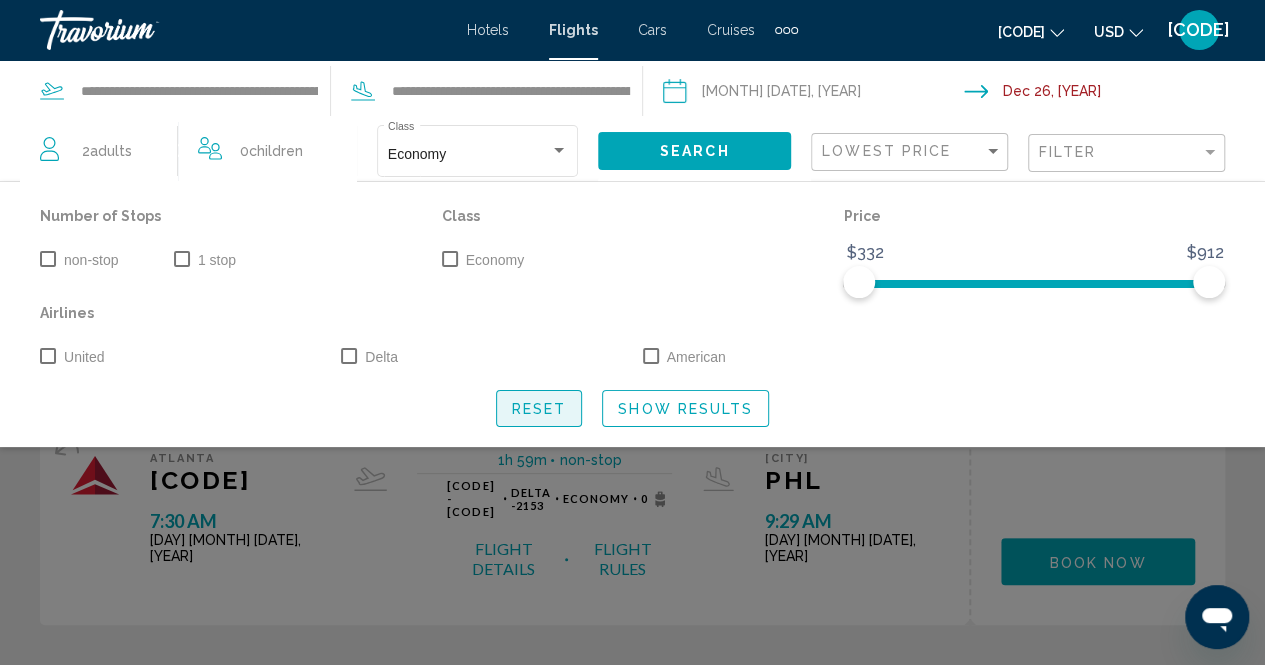 click on "Reset" at bounding box center (539, 409) 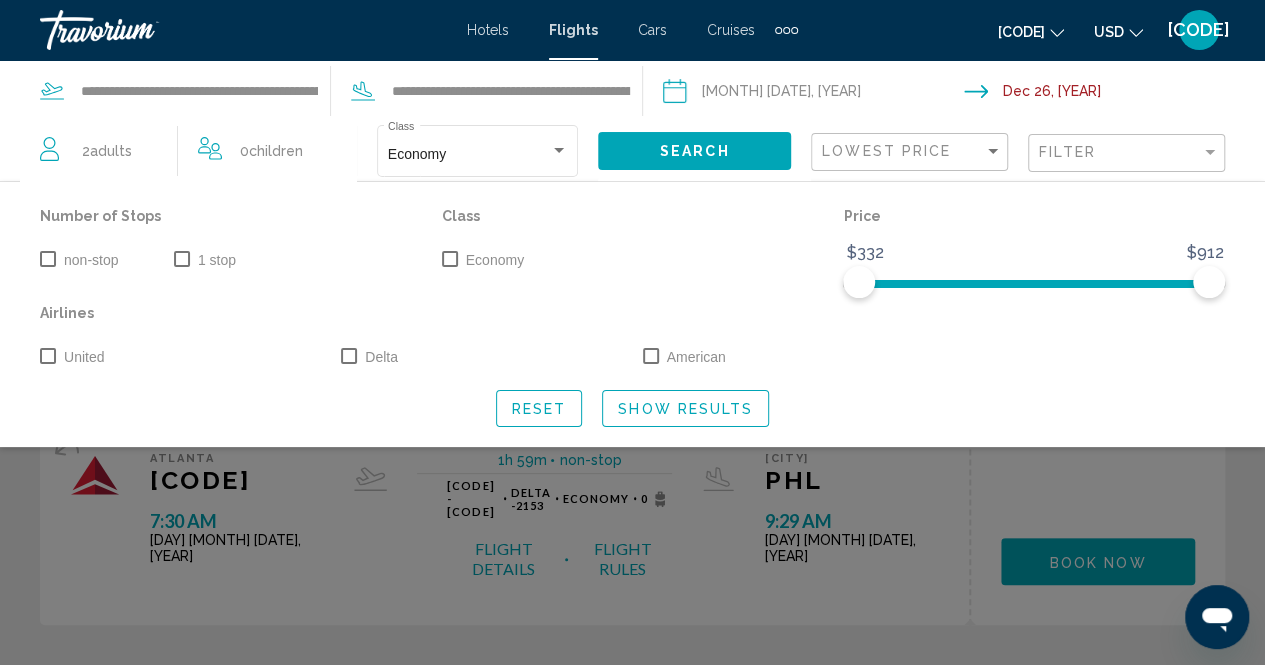 click at bounding box center (48, 259) 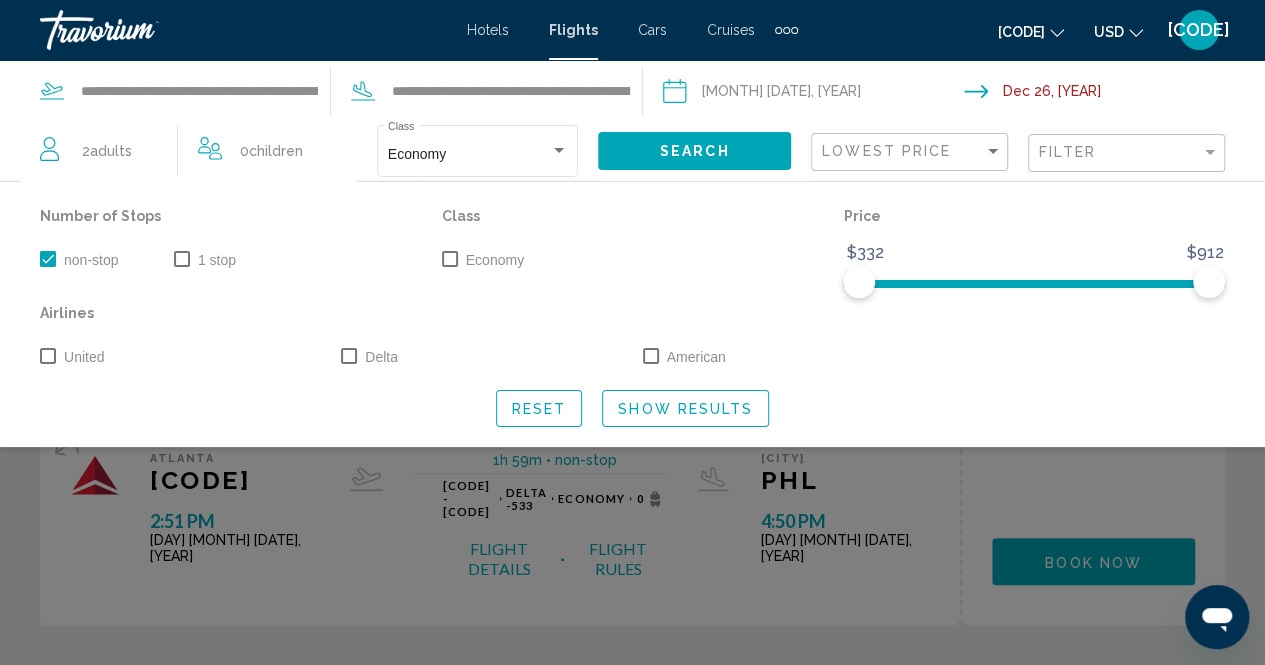 click on "Show Results" at bounding box center (685, 409) 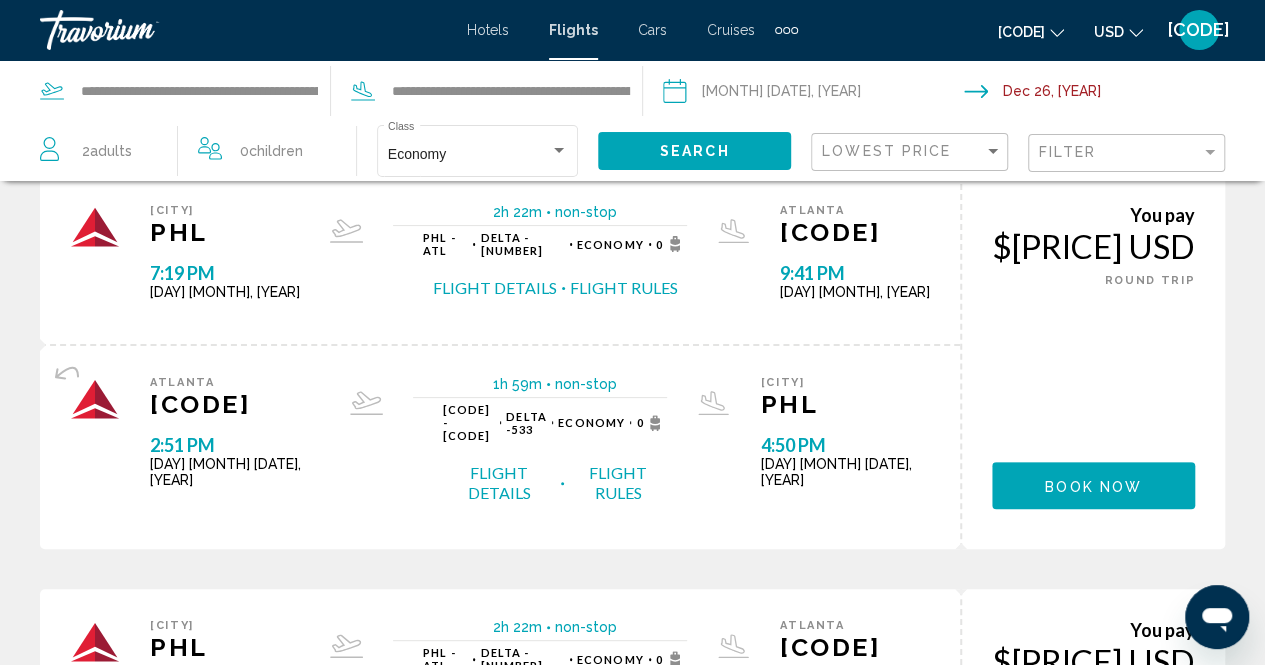 scroll, scrollTop: 0, scrollLeft: 0, axis: both 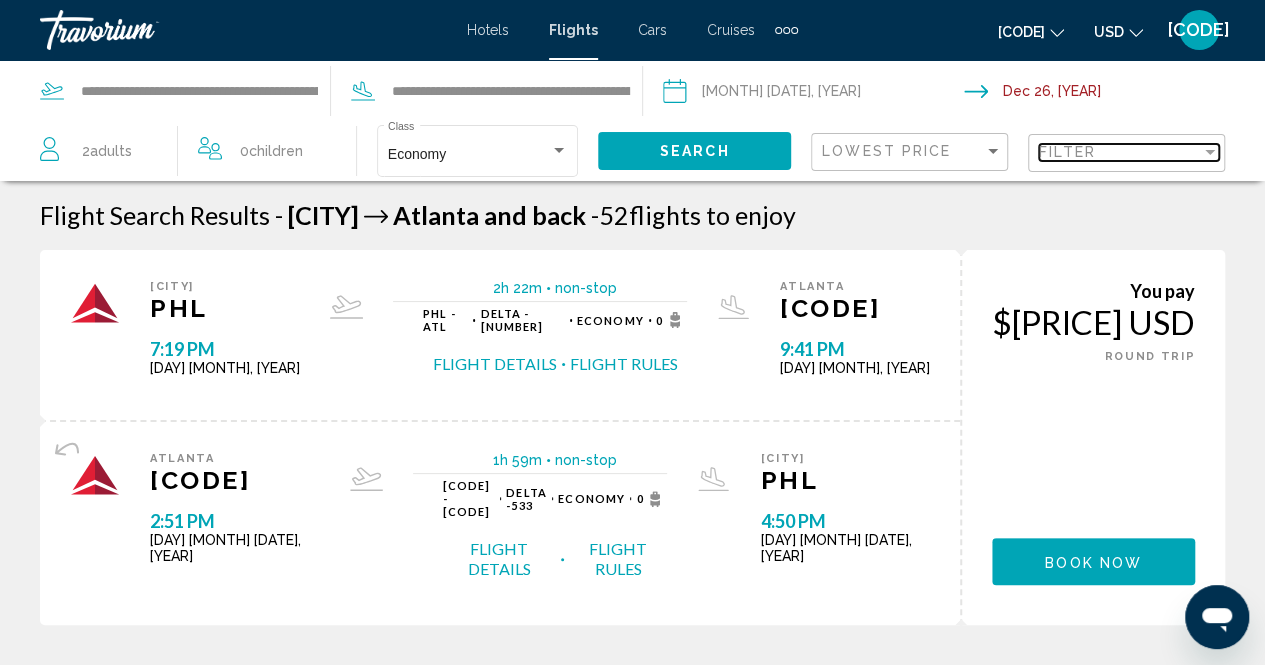 click at bounding box center (1210, 152) 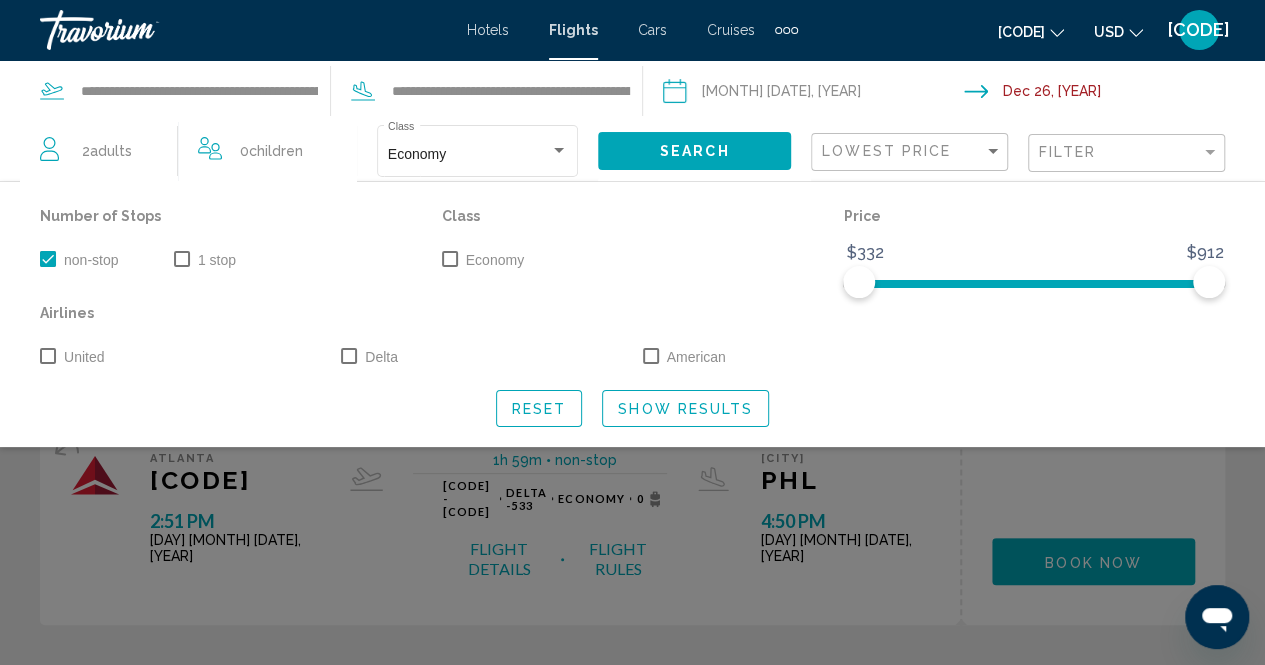 click on "American" at bounding box center [684, 357] 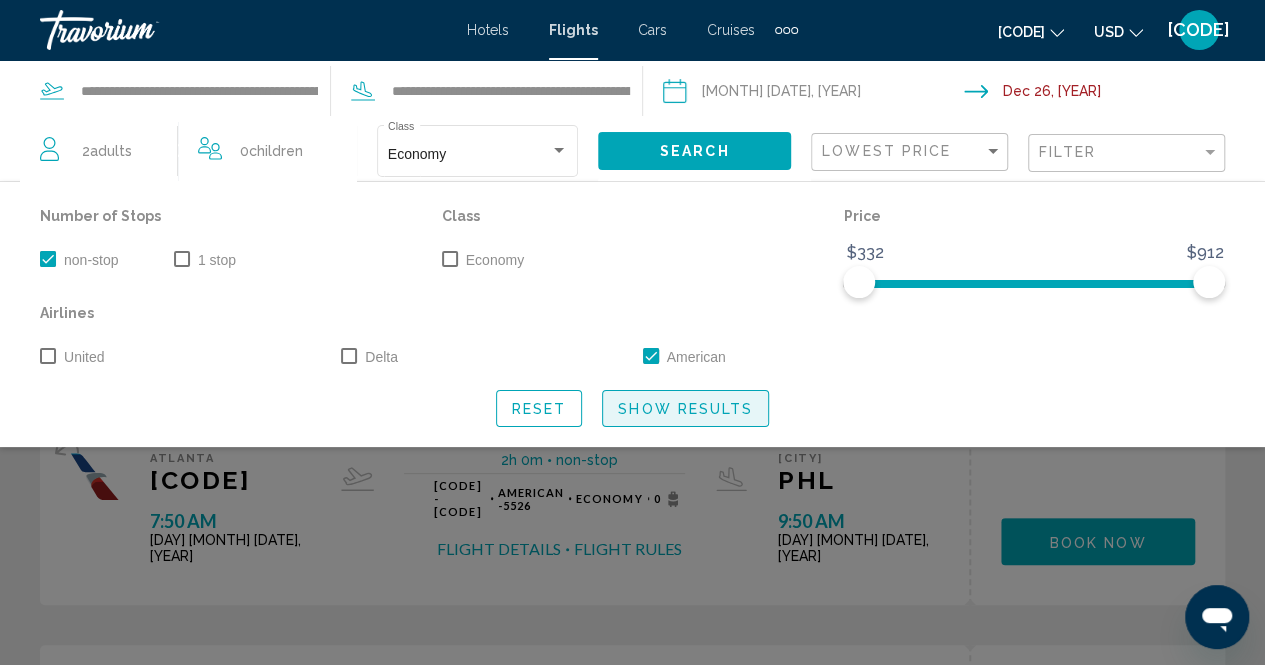 click on "Show Results" at bounding box center (685, 408) 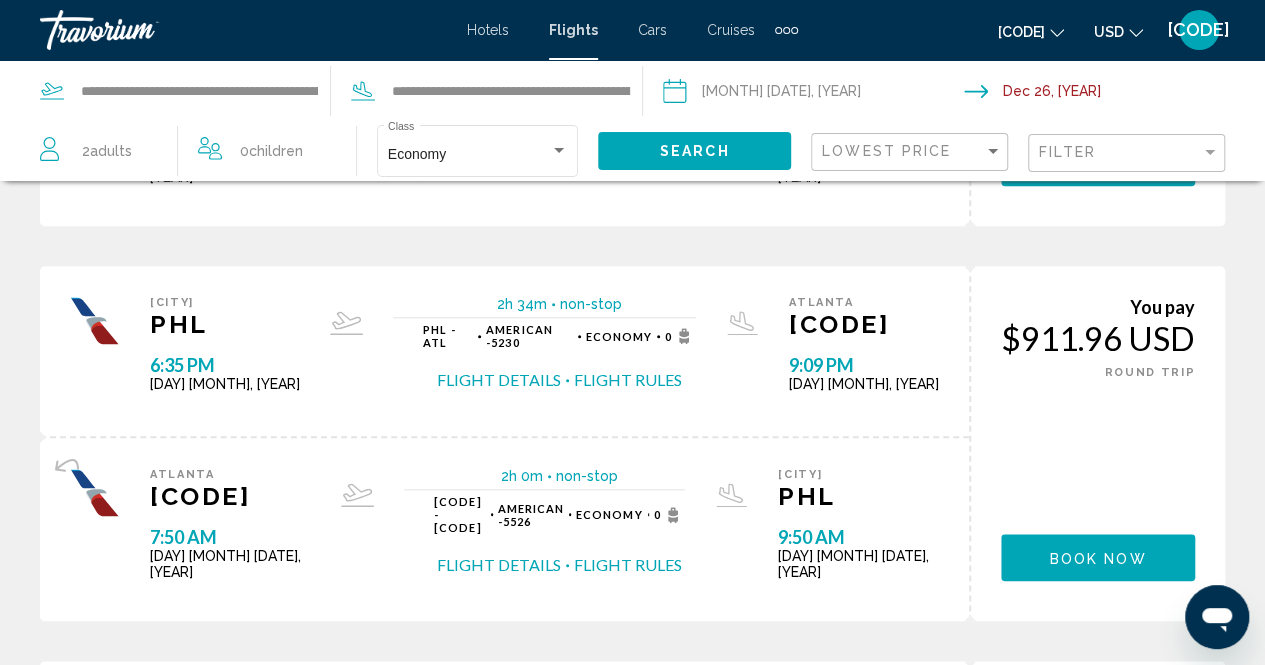 scroll, scrollTop: 792, scrollLeft: 0, axis: vertical 